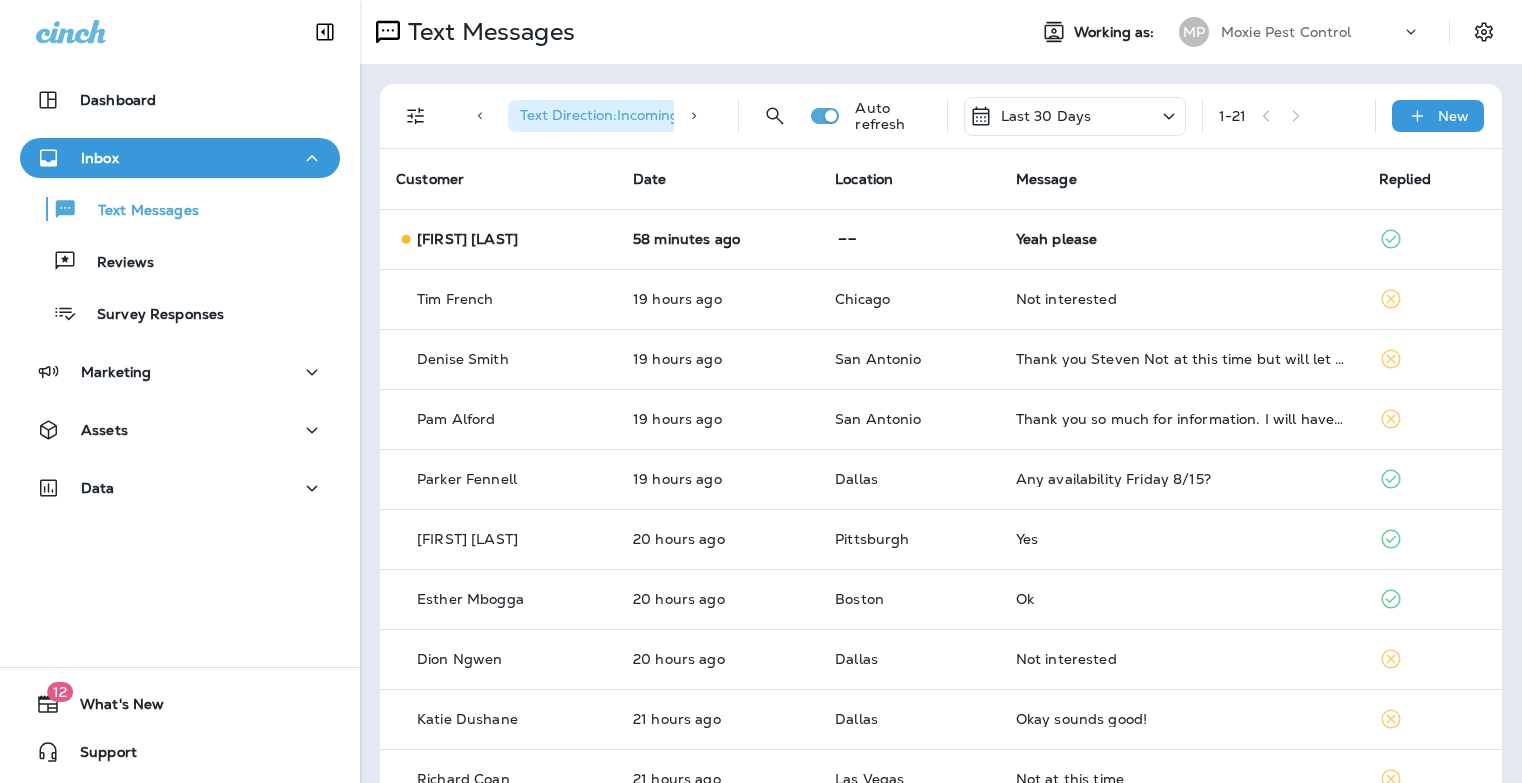 scroll, scrollTop: 0, scrollLeft: 0, axis: both 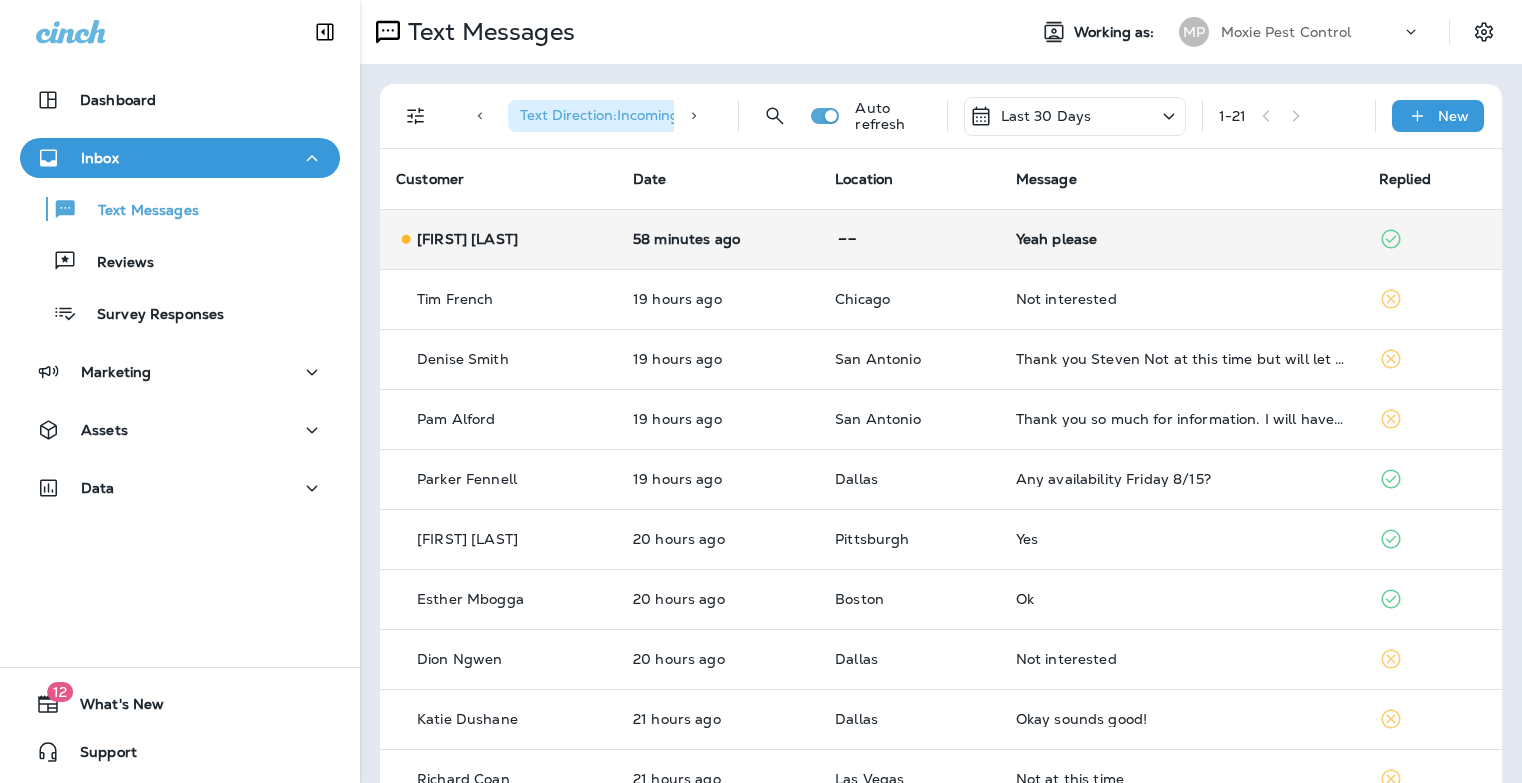 click on "Yeah please" at bounding box center [1181, 239] 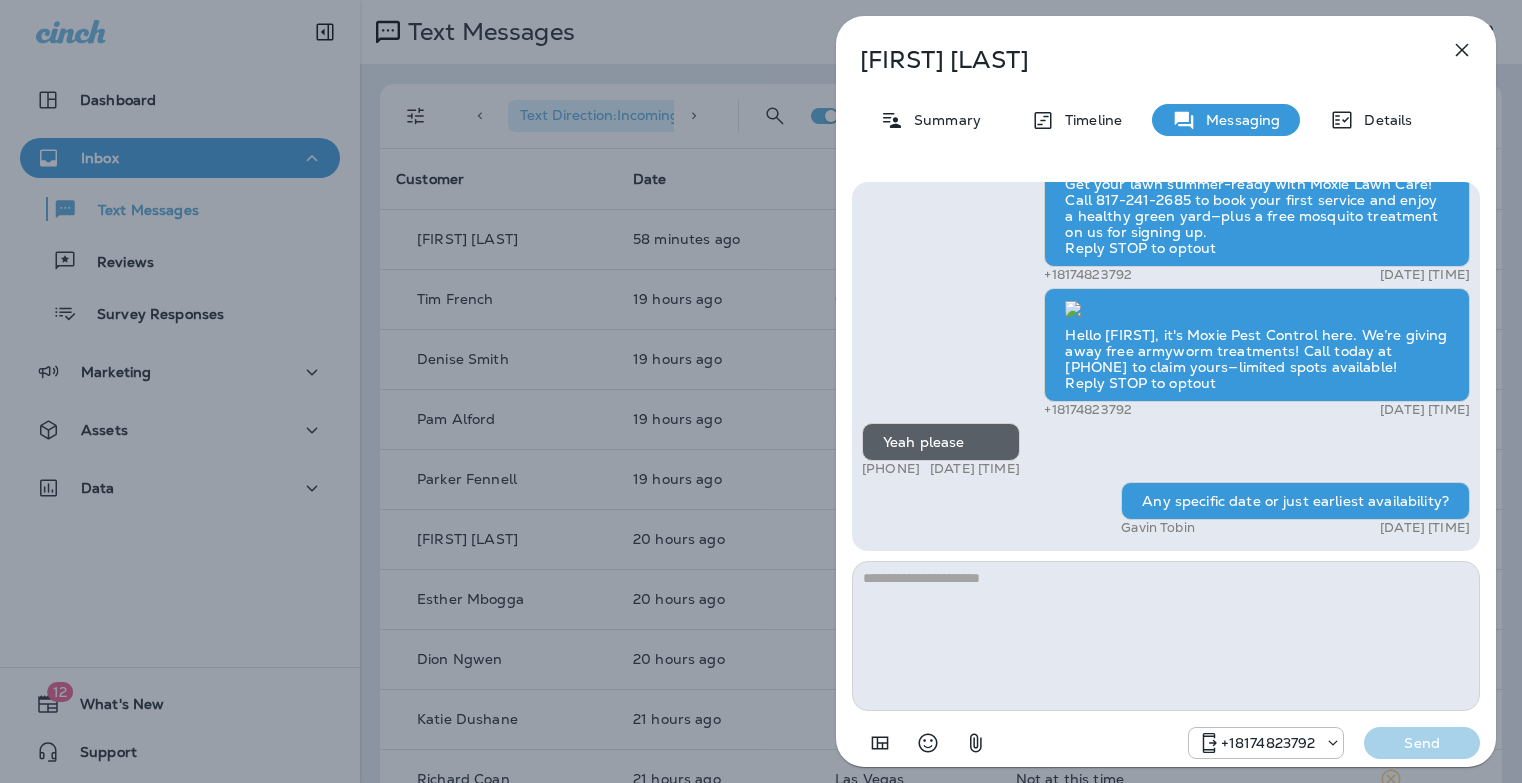 click 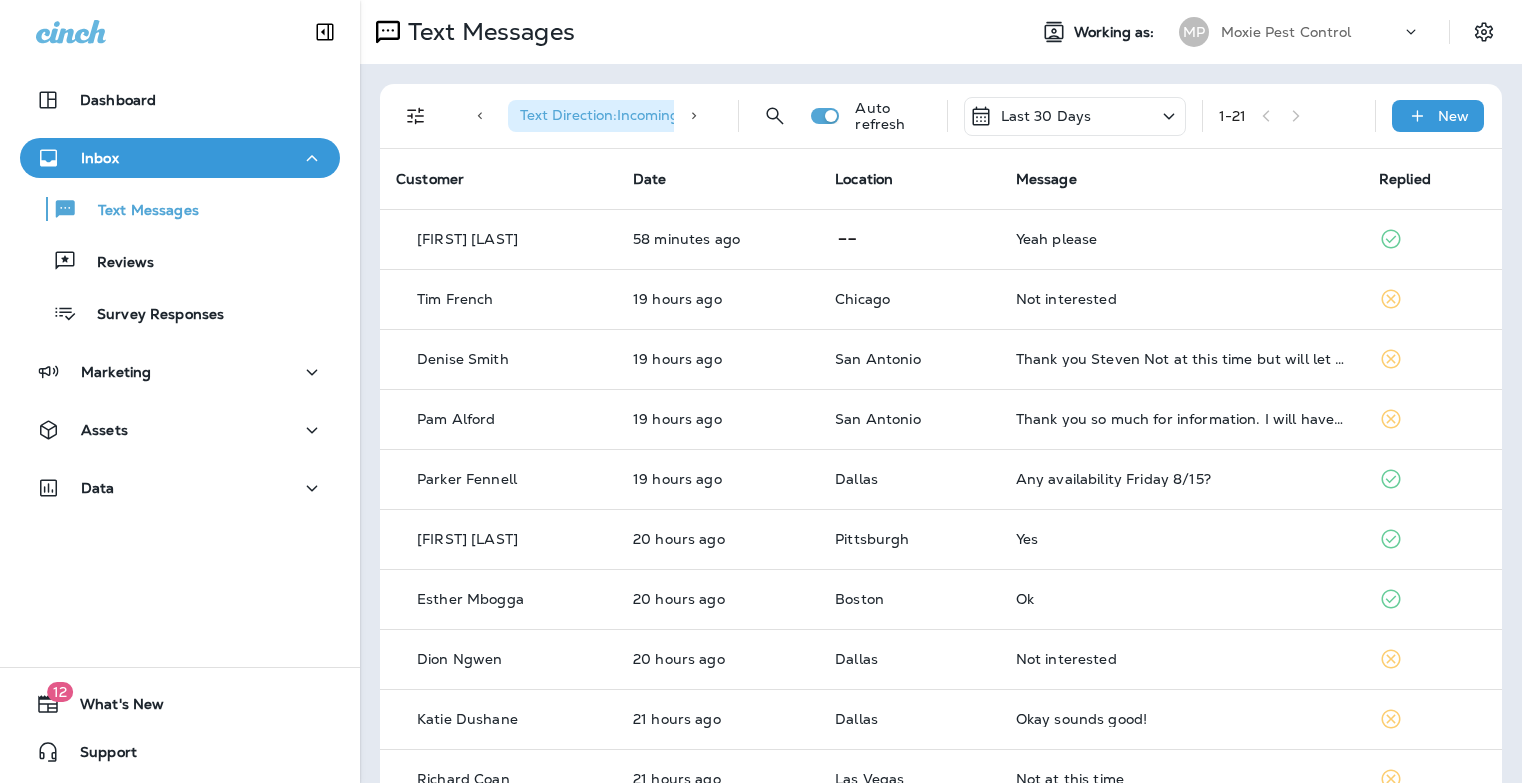 click 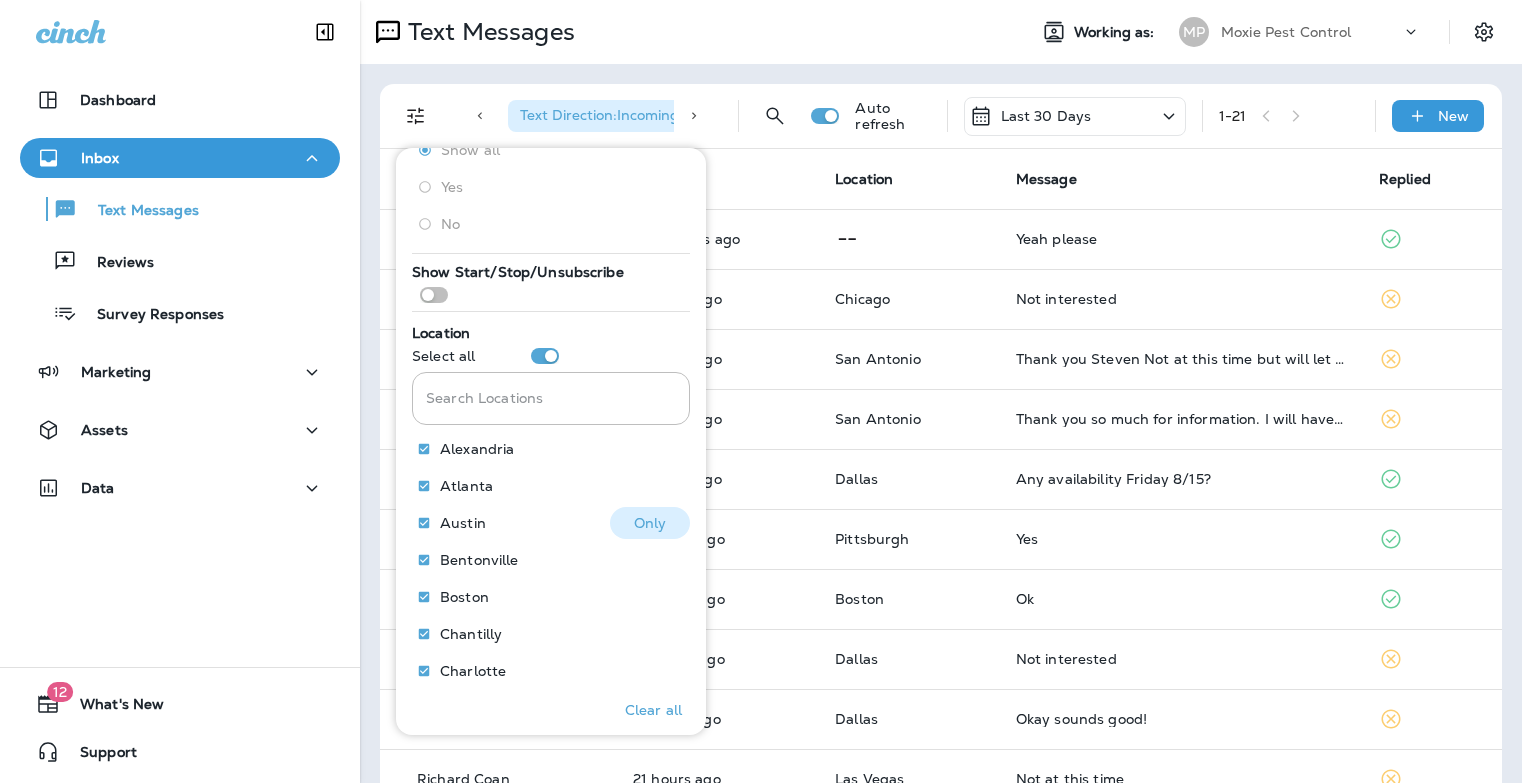 scroll, scrollTop: 312, scrollLeft: 0, axis: vertical 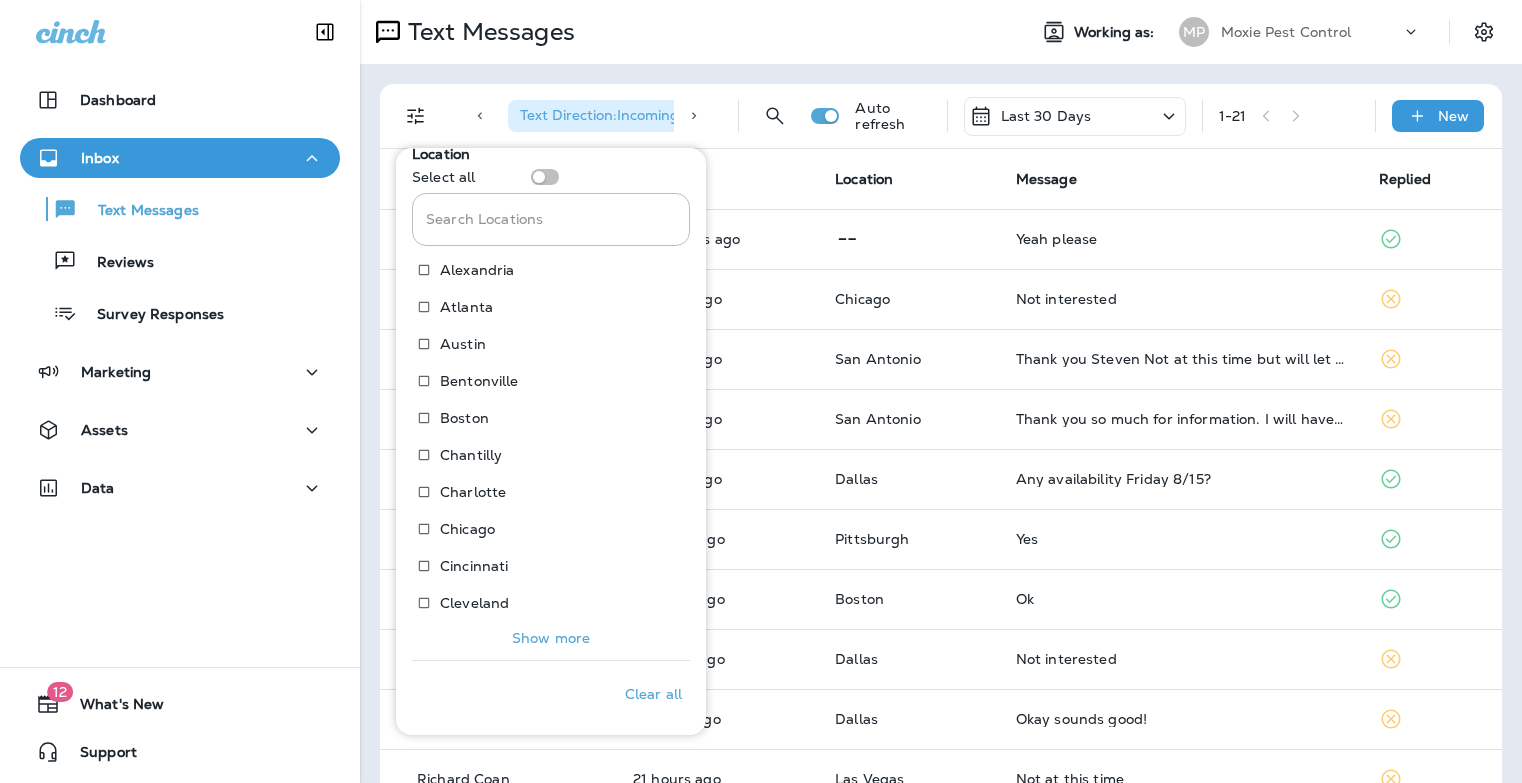 click on "Show more" at bounding box center (551, 638) 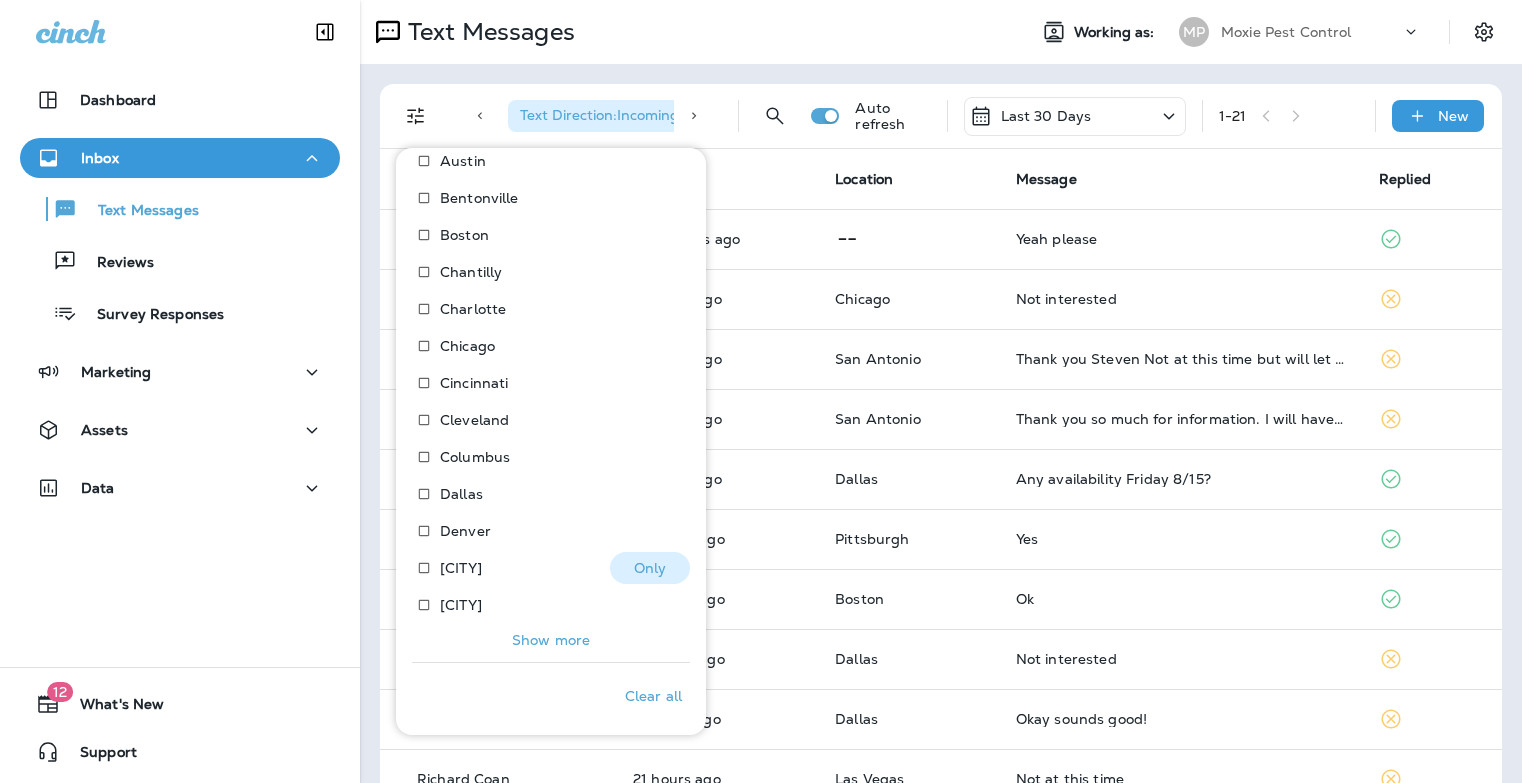 scroll, scrollTop: 589, scrollLeft: 0, axis: vertical 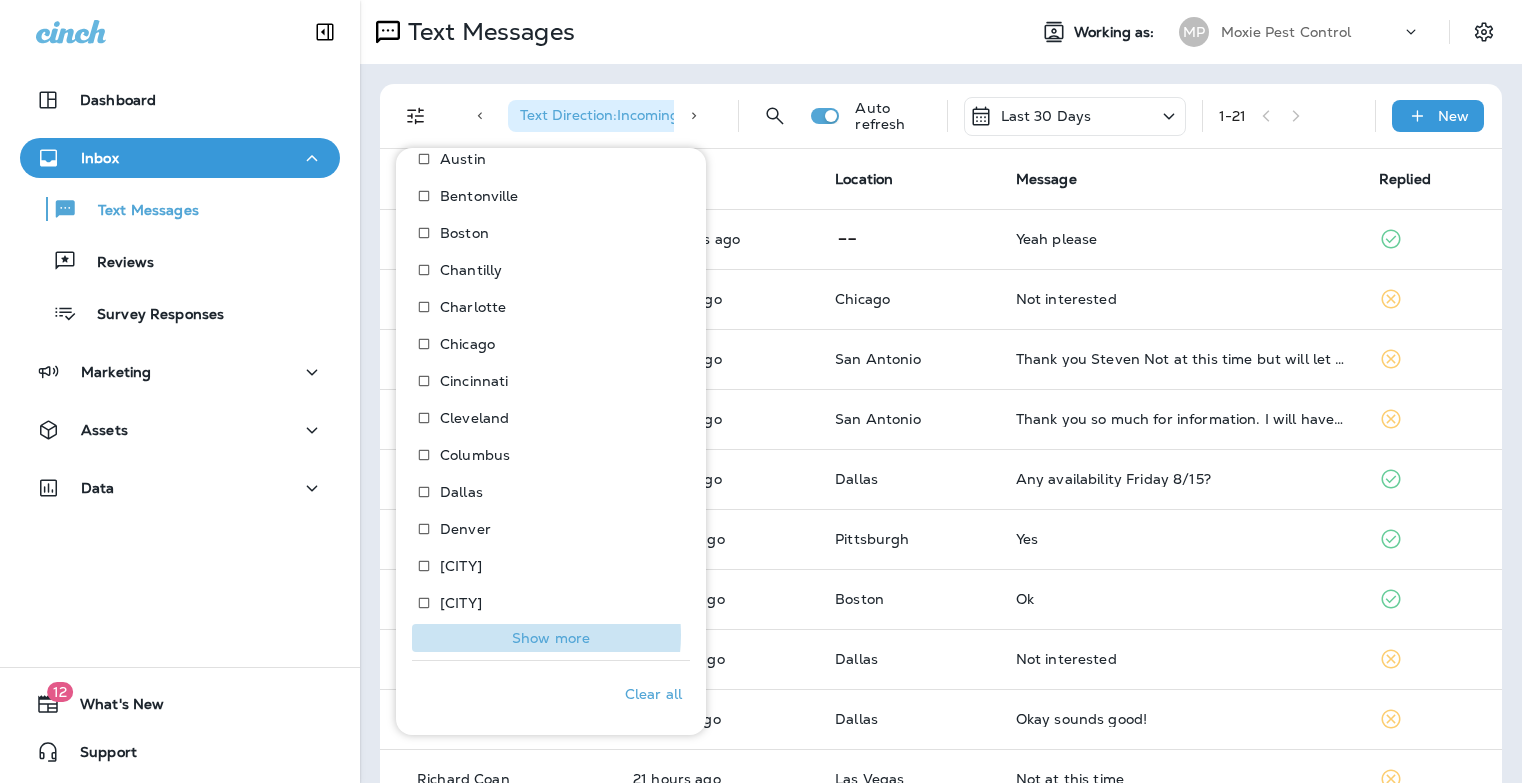 click on "Show more" at bounding box center [551, 638] 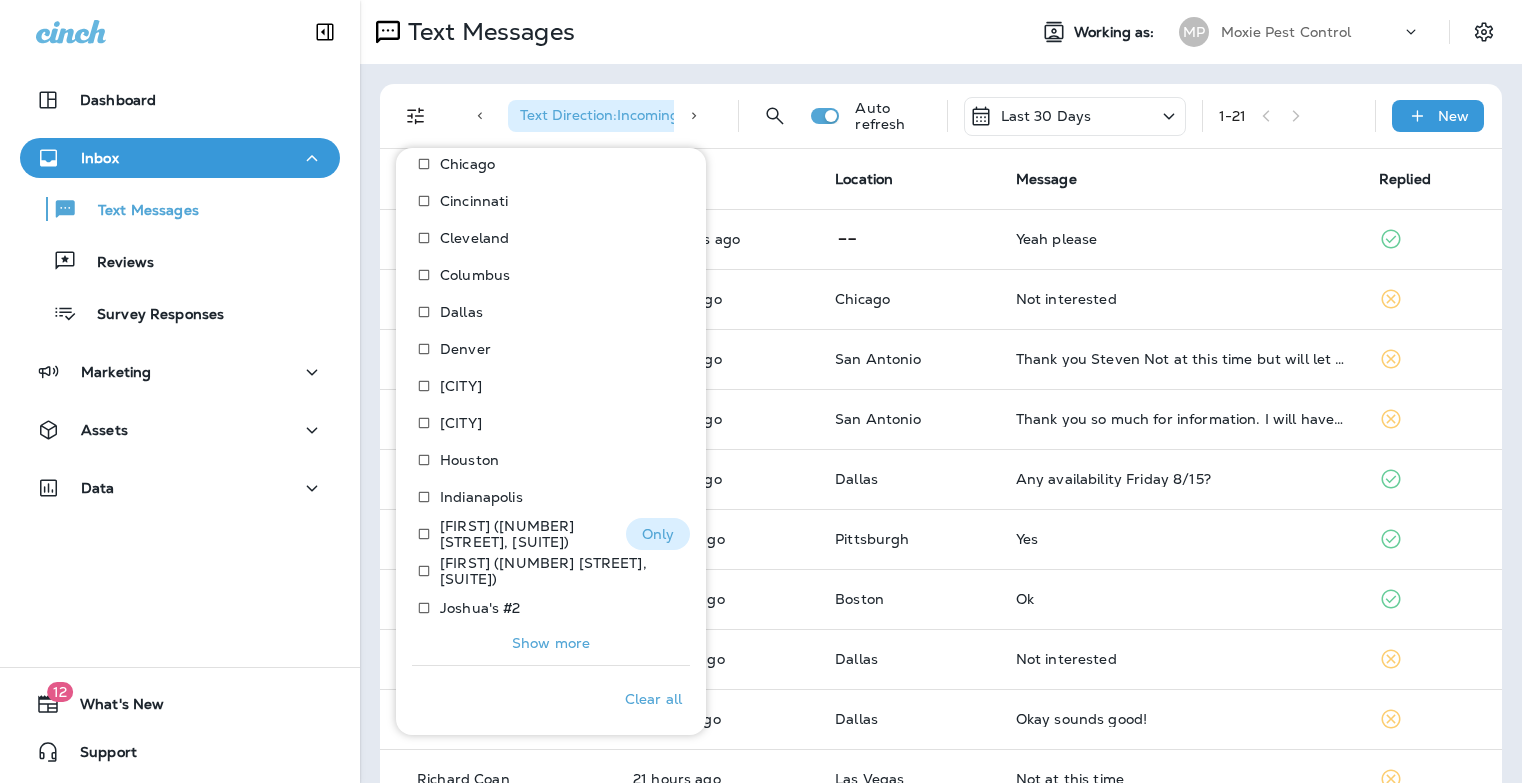 scroll, scrollTop: 774, scrollLeft: 0, axis: vertical 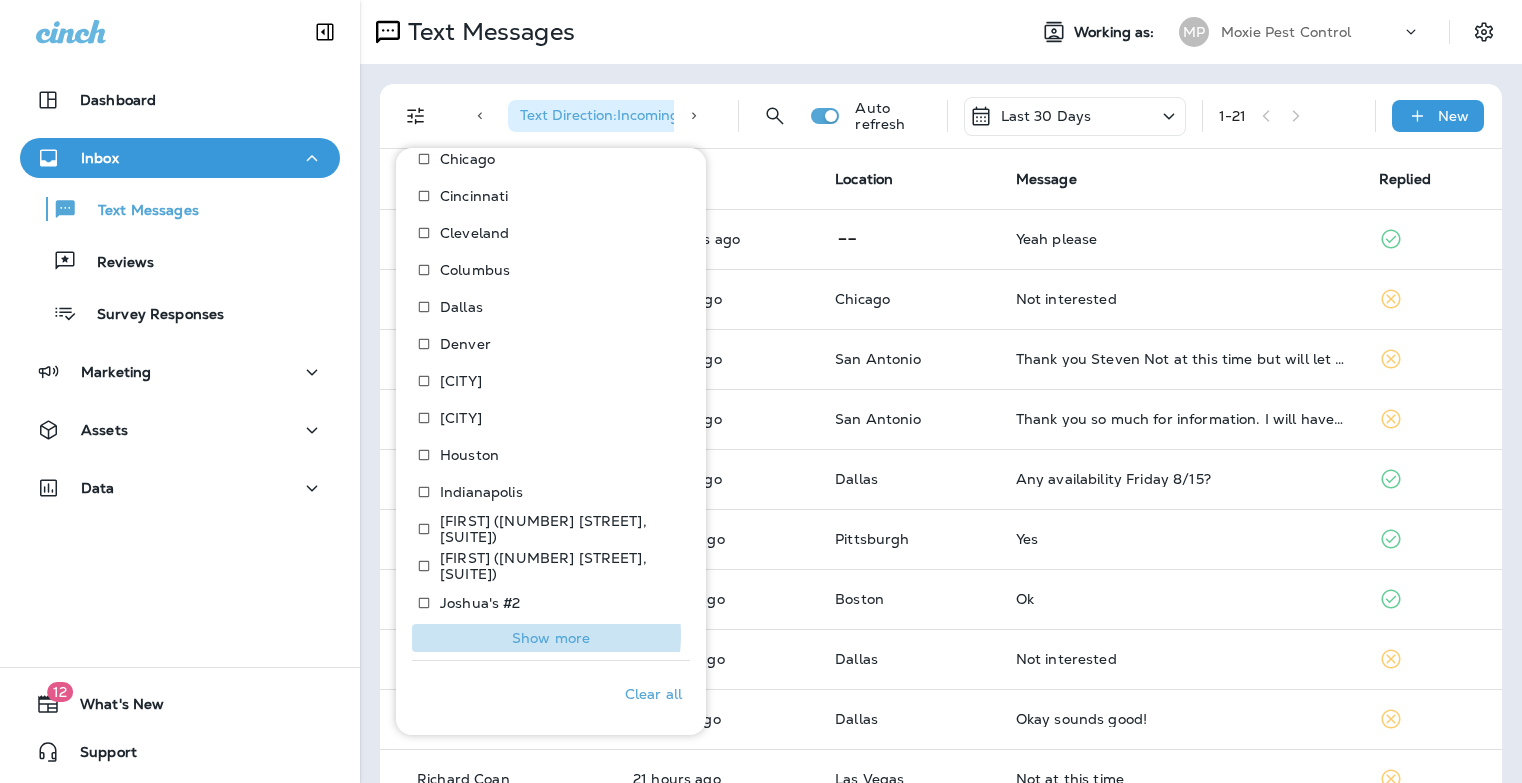 click on "Show more" at bounding box center (551, 638) 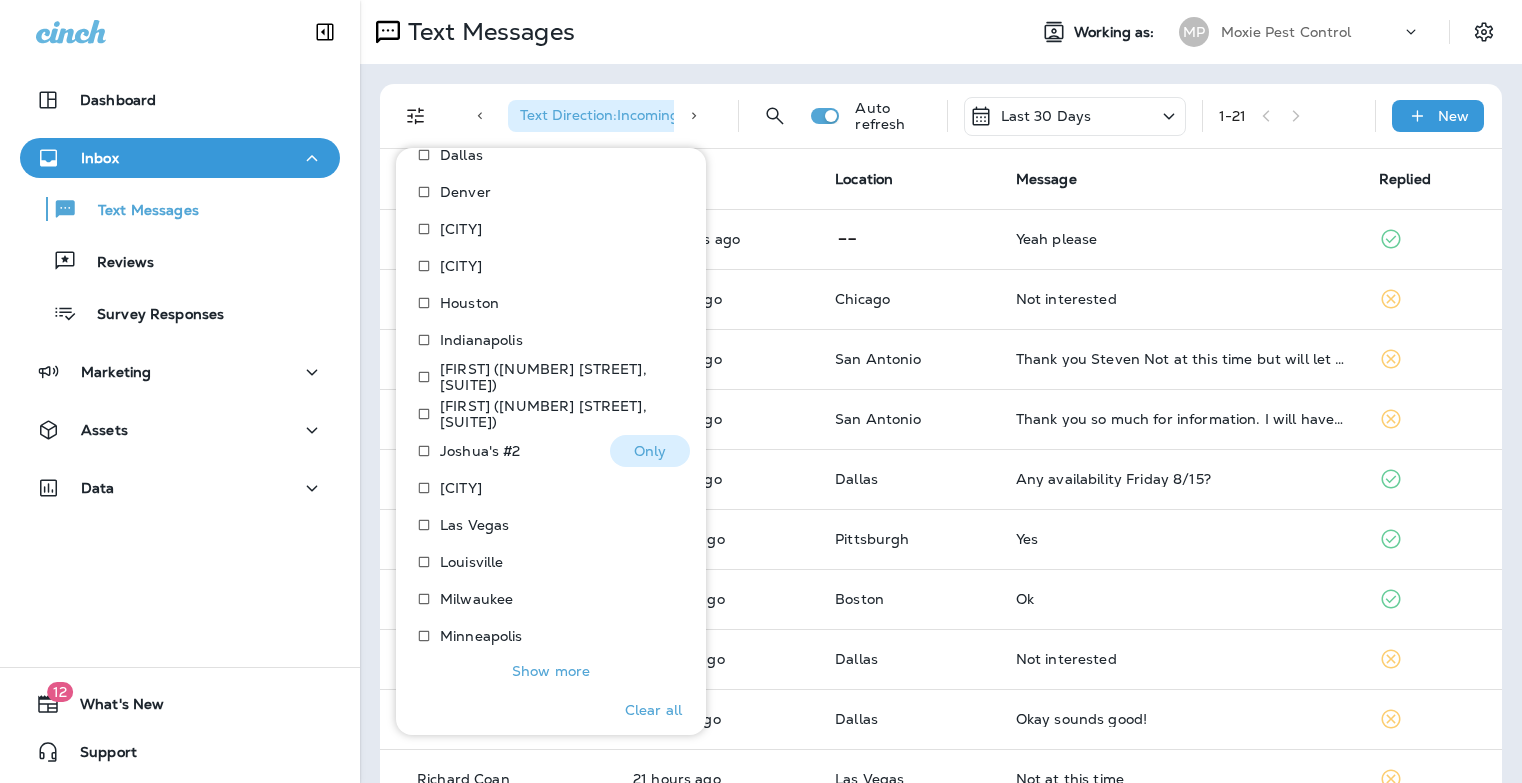 scroll, scrollTop: 928, scrollLeft: 0, axis: vertical 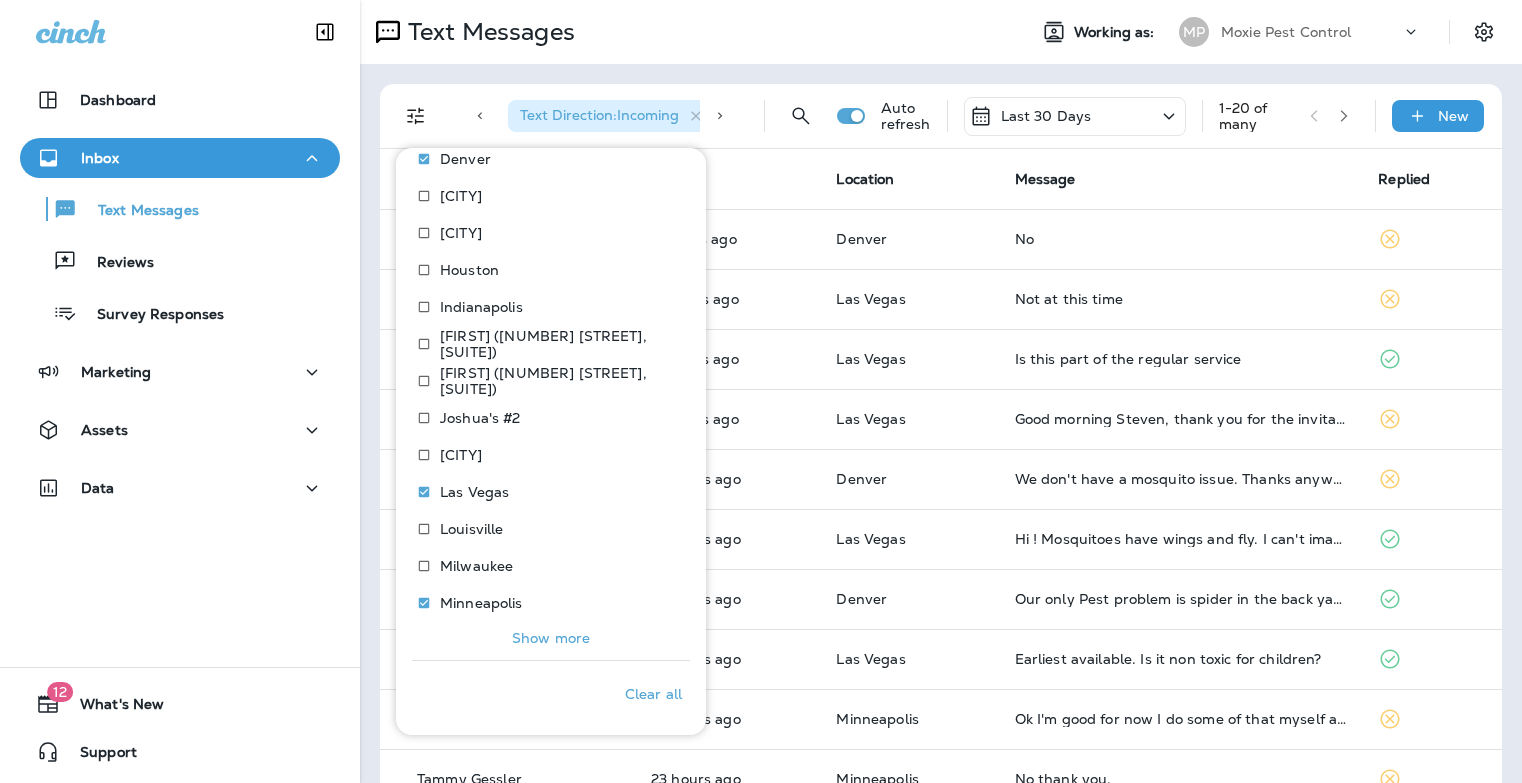 click on "Show more" at bounding box center (551, 638) 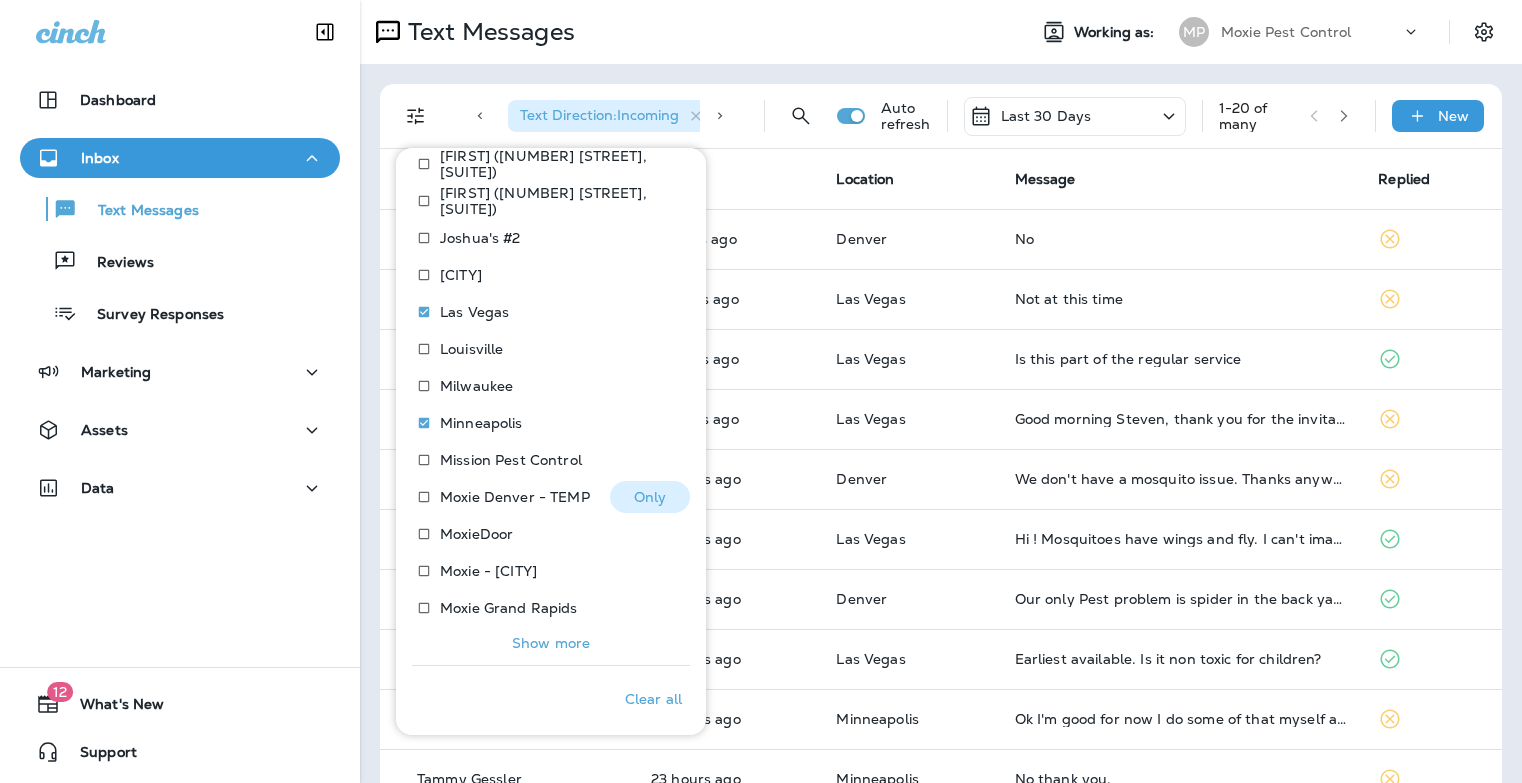 scroll, scrollTop: 1144, scrollLeft: 0, axis: vertical 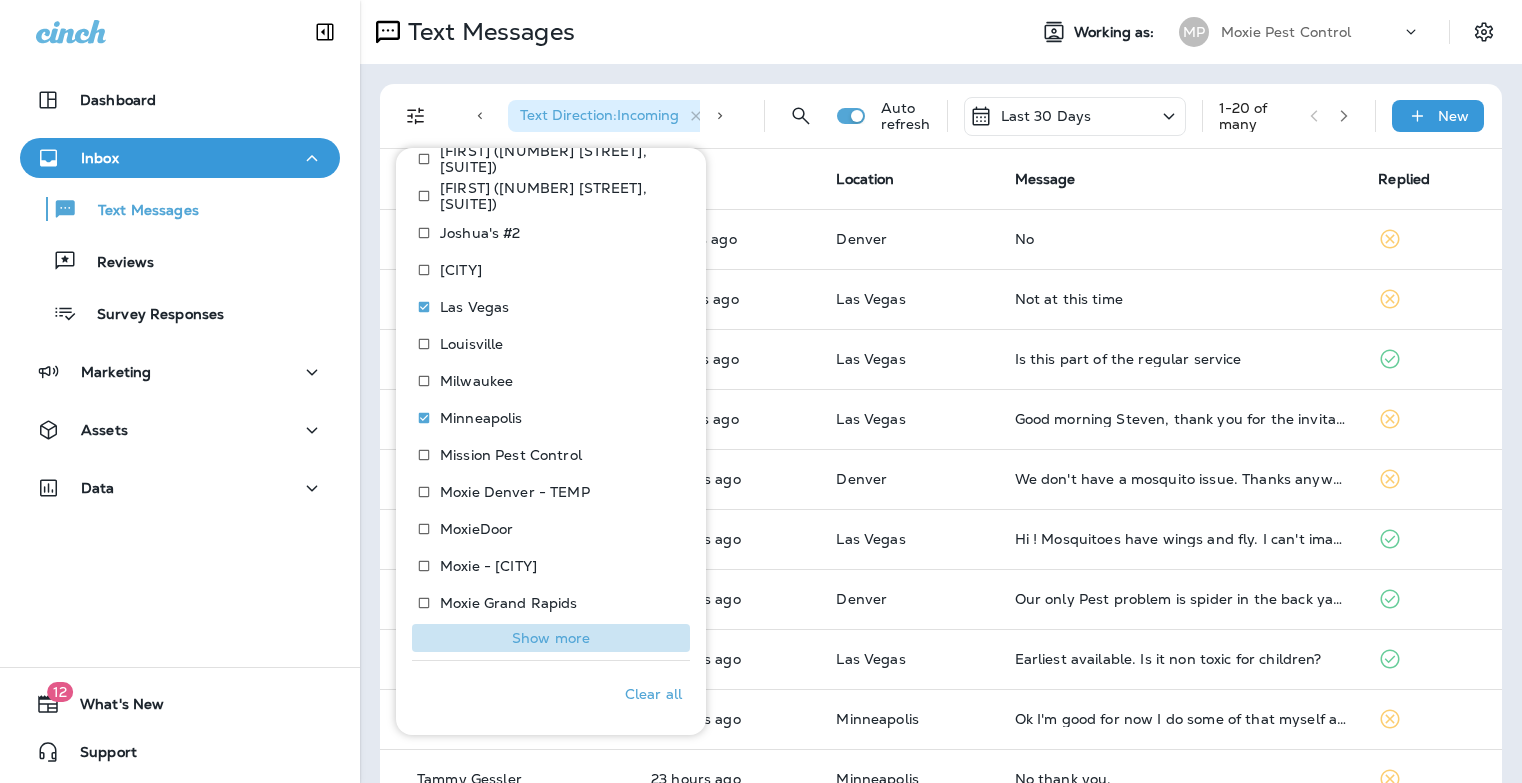 click on "Show more" at bounding box center [551, 638] 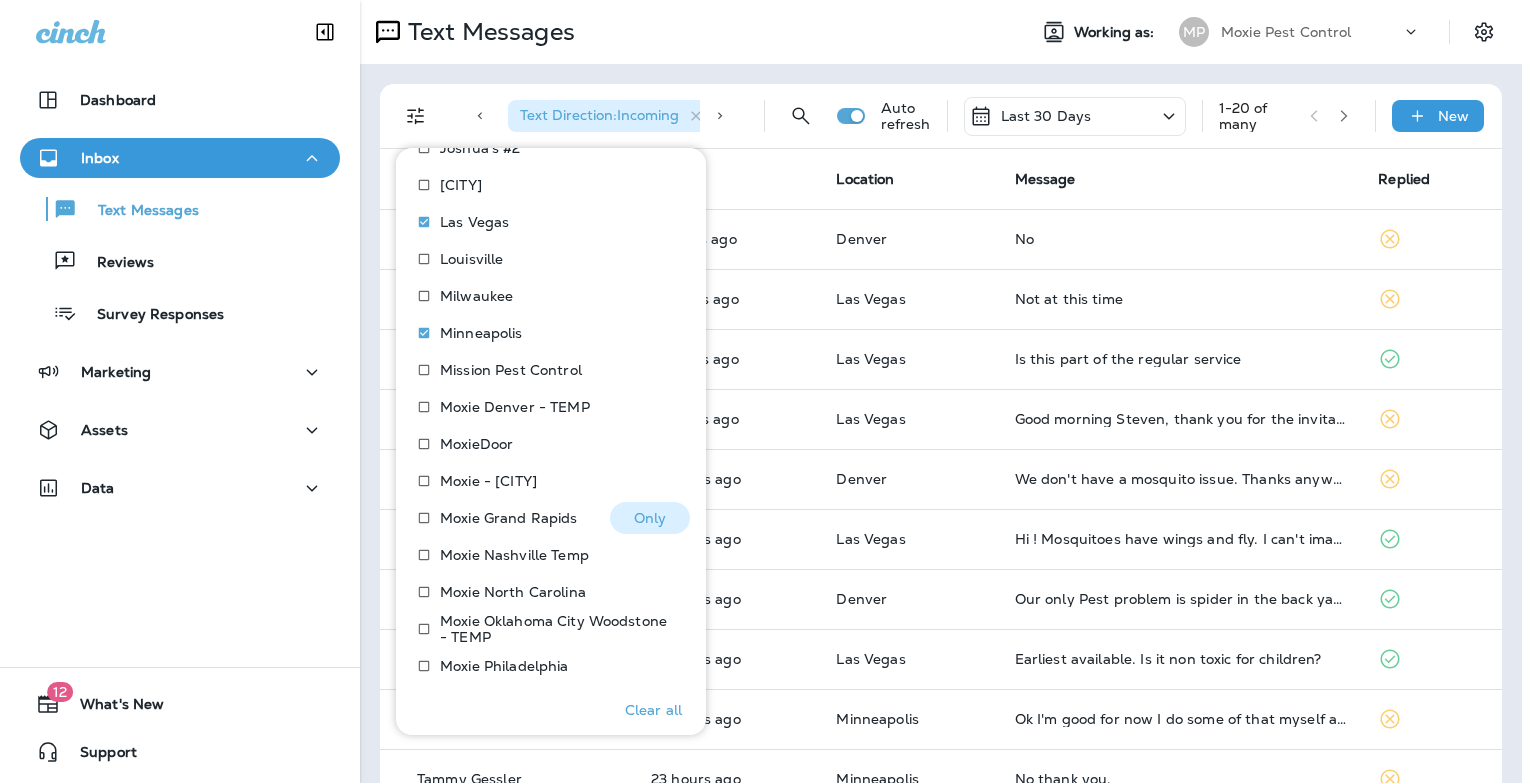 scroll, scrollTop: 1329, scrollLeft: 0, axis: vertical 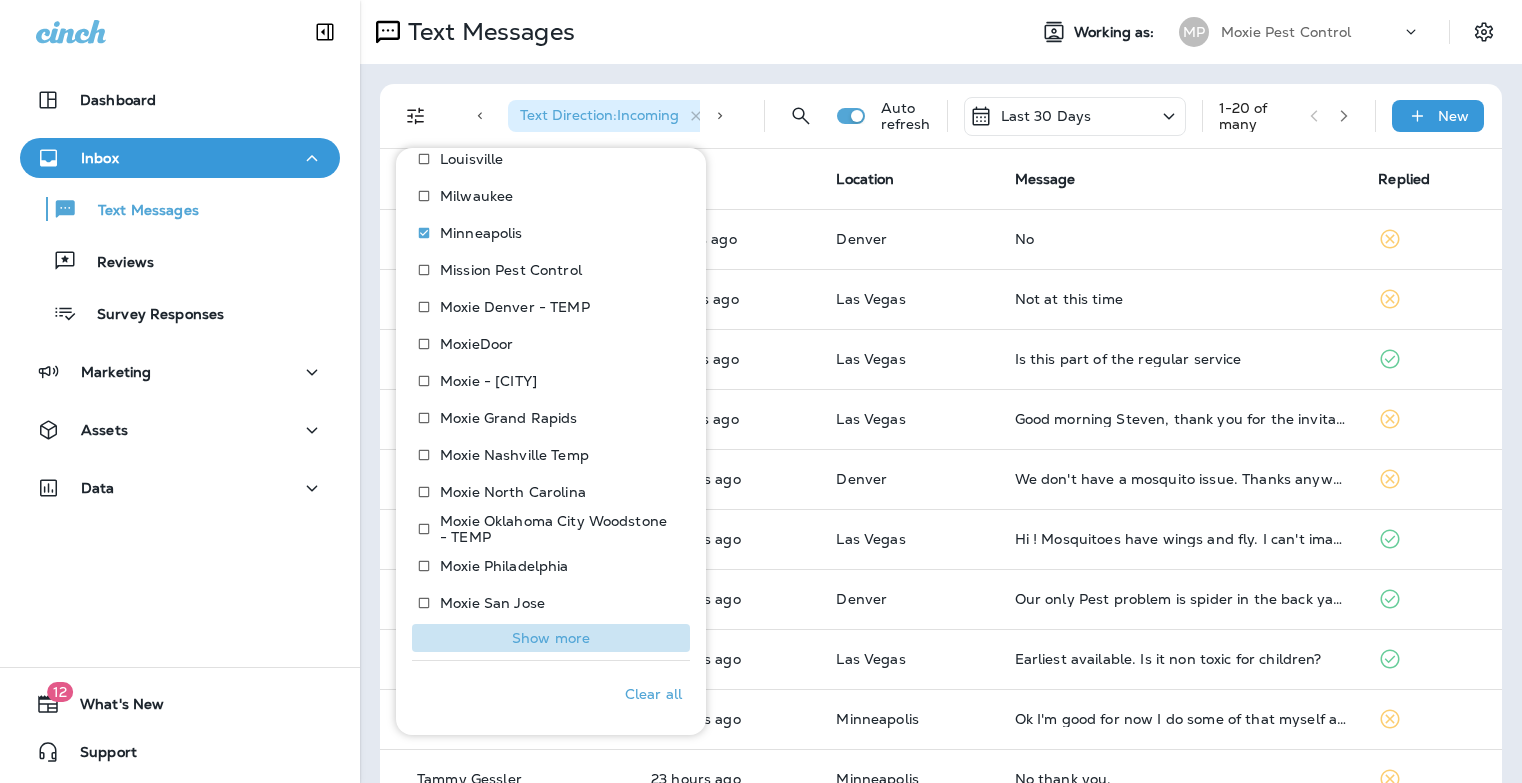 click on "Show more" at bounding box center [551, 638] 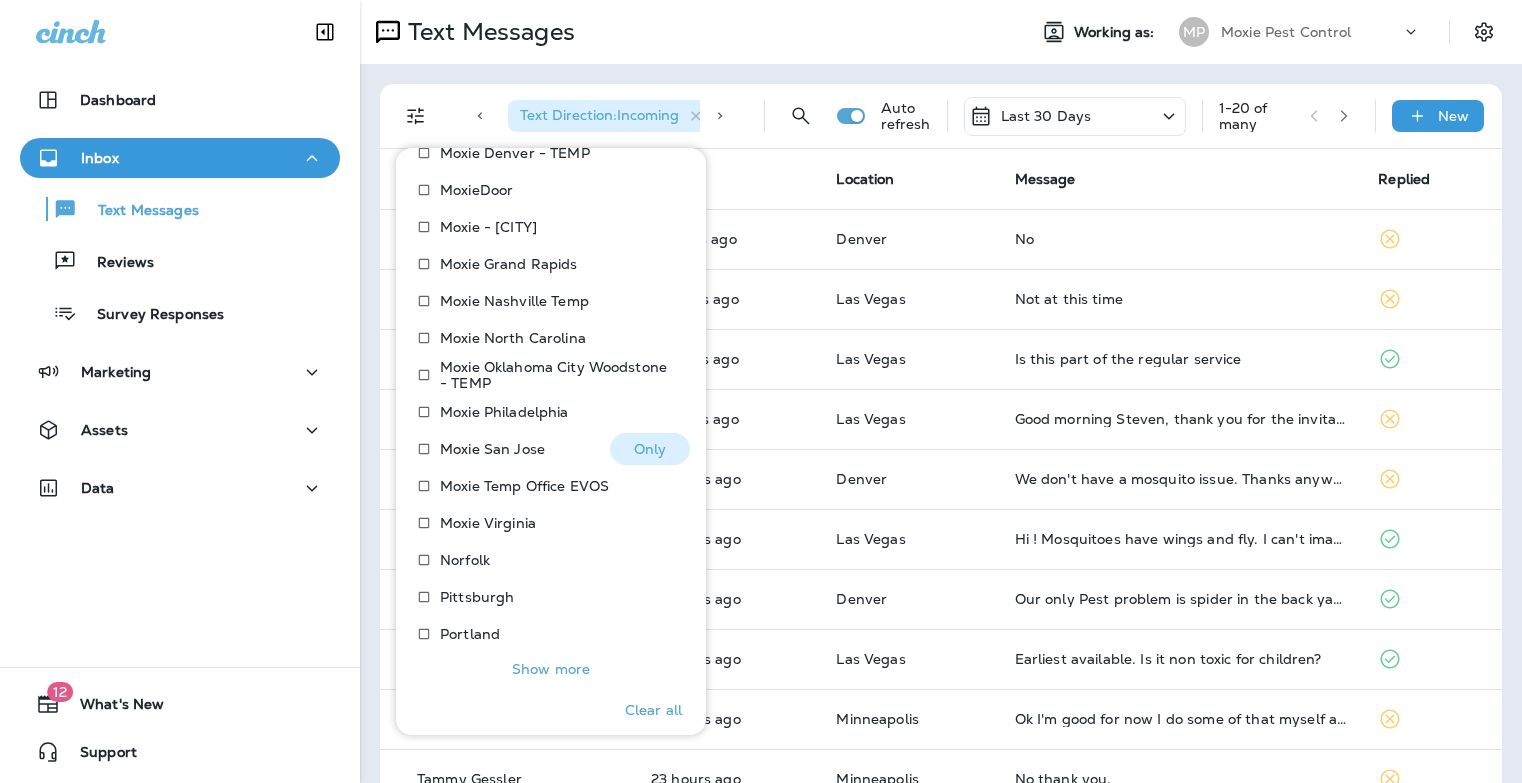 scroll, scrollTop: 1495, scrollLeft: 0, axis: vertical 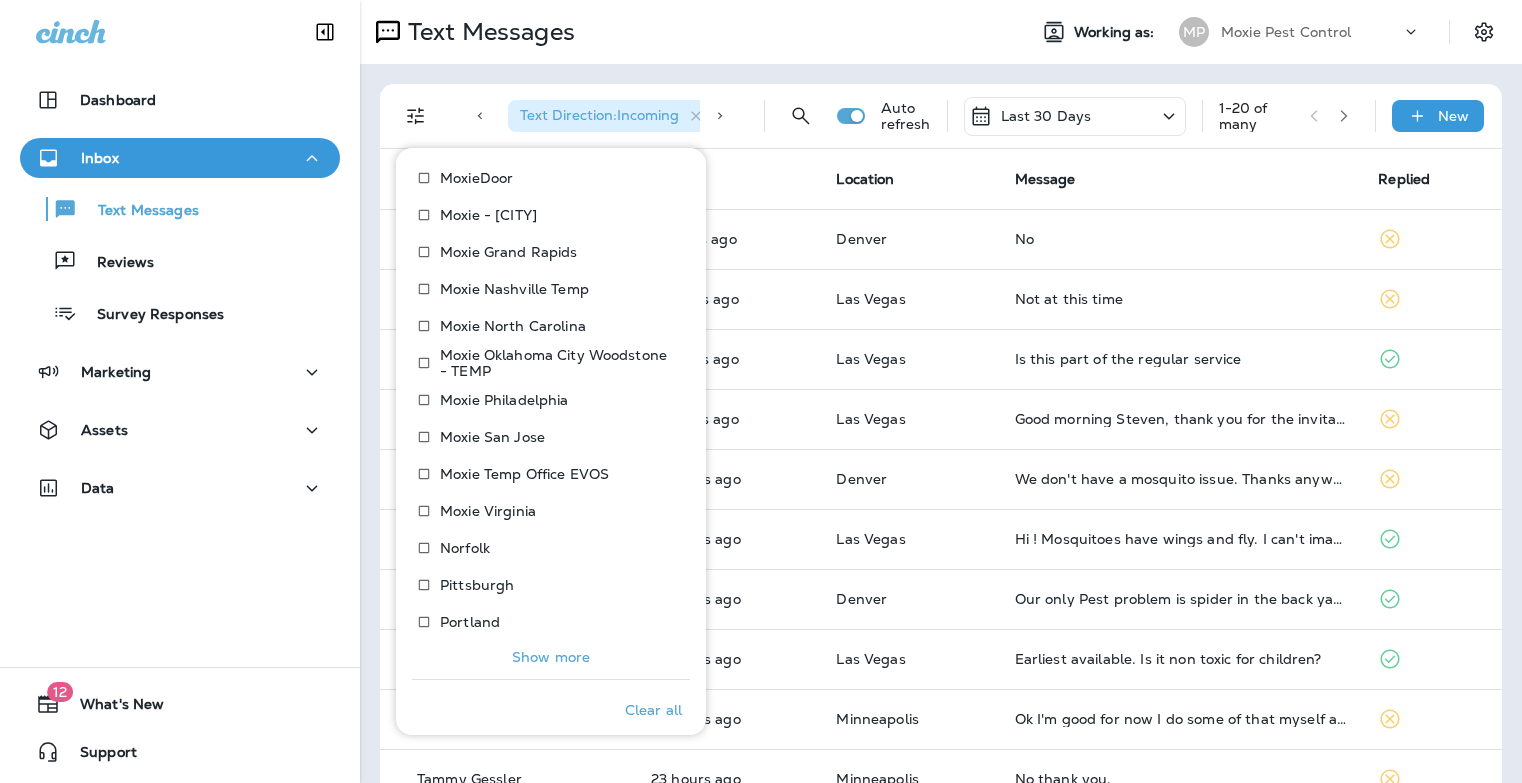 click on "Show more" at bounding box center (551, 657) 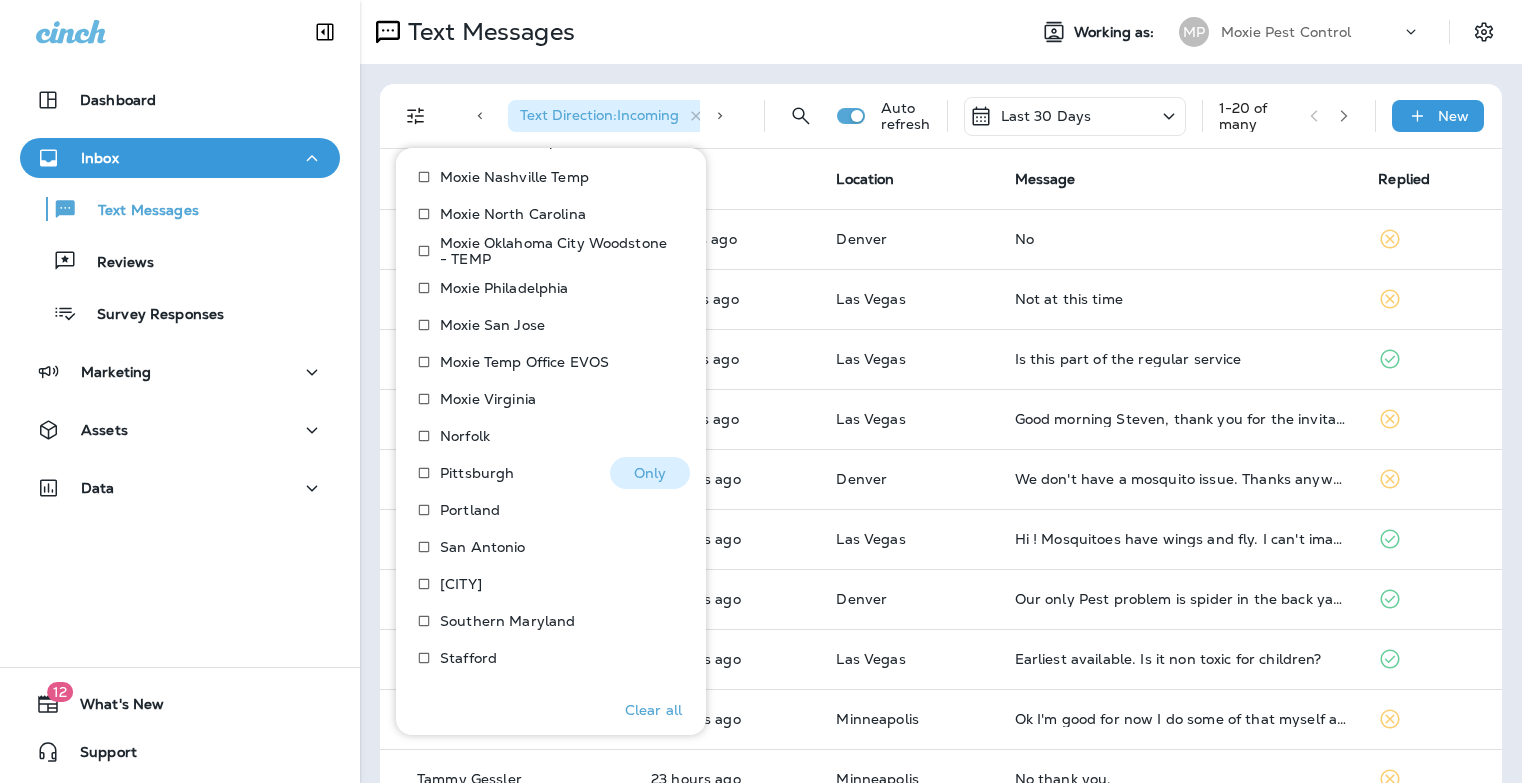 scroll, scrollTop: 1699, scrollLeft: 0, axis: vertical 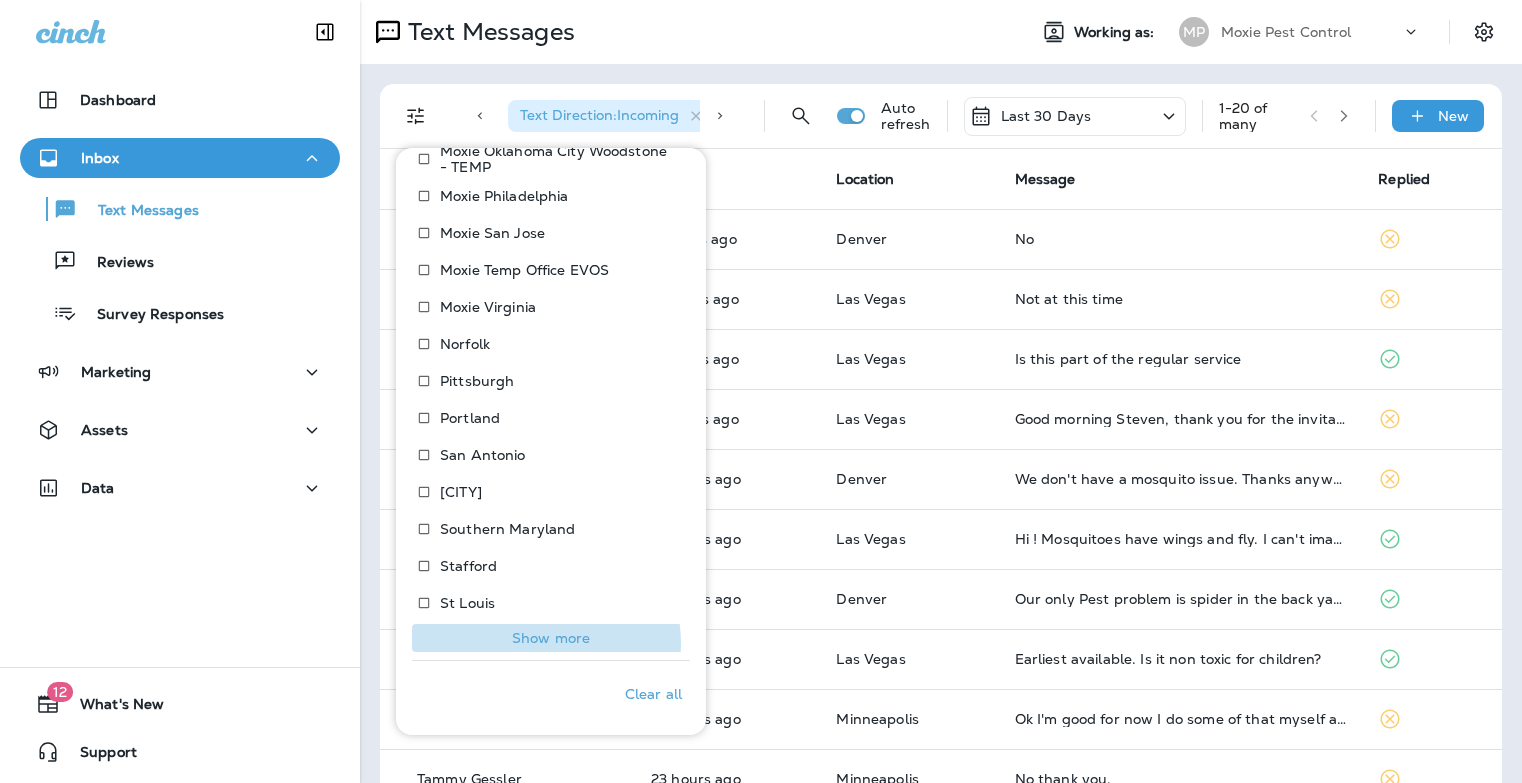 click on "Show more" at bounding box center (551, 638) 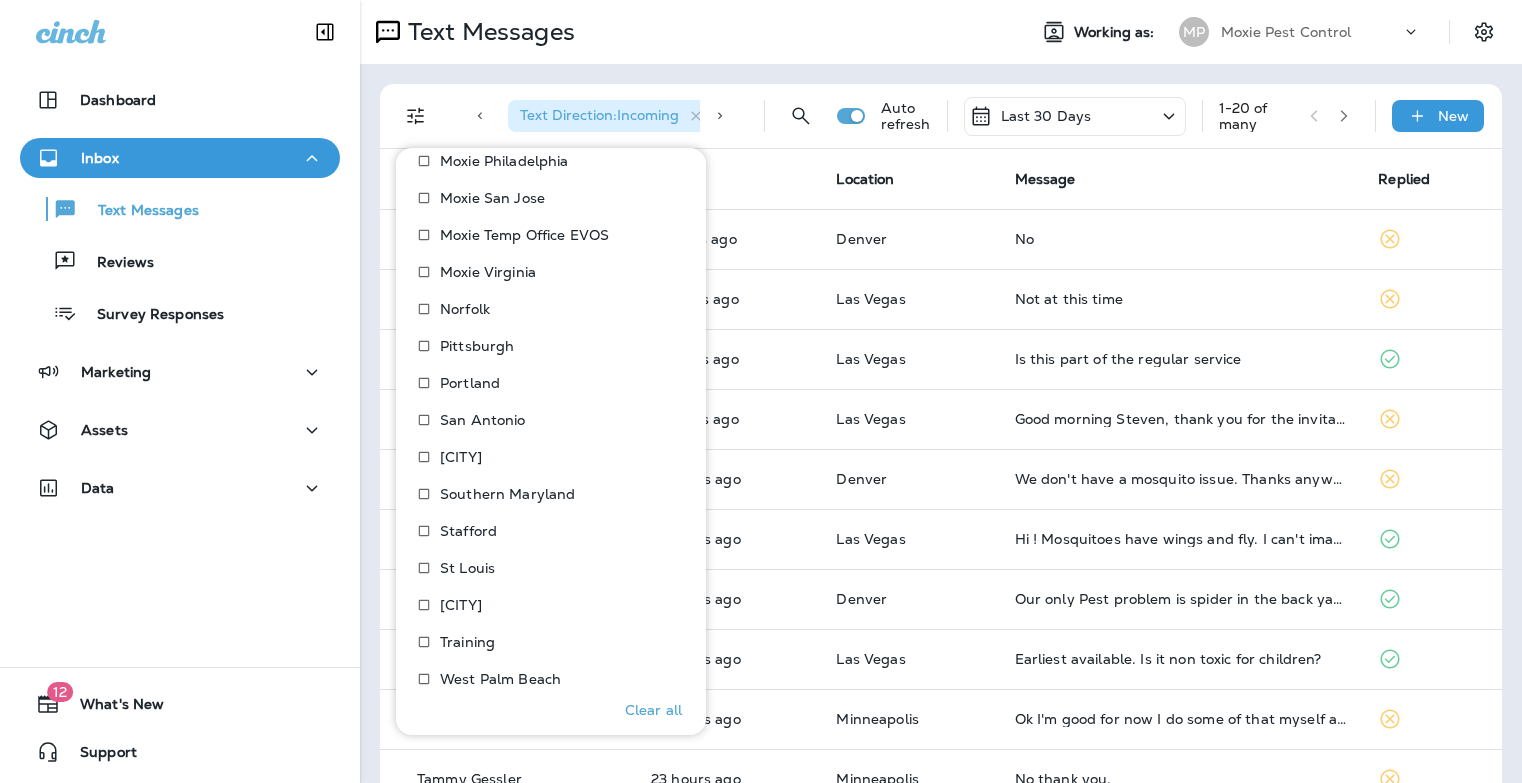 scroll, scrollTop: 1782, scrollLeft: 0, axis: vertical 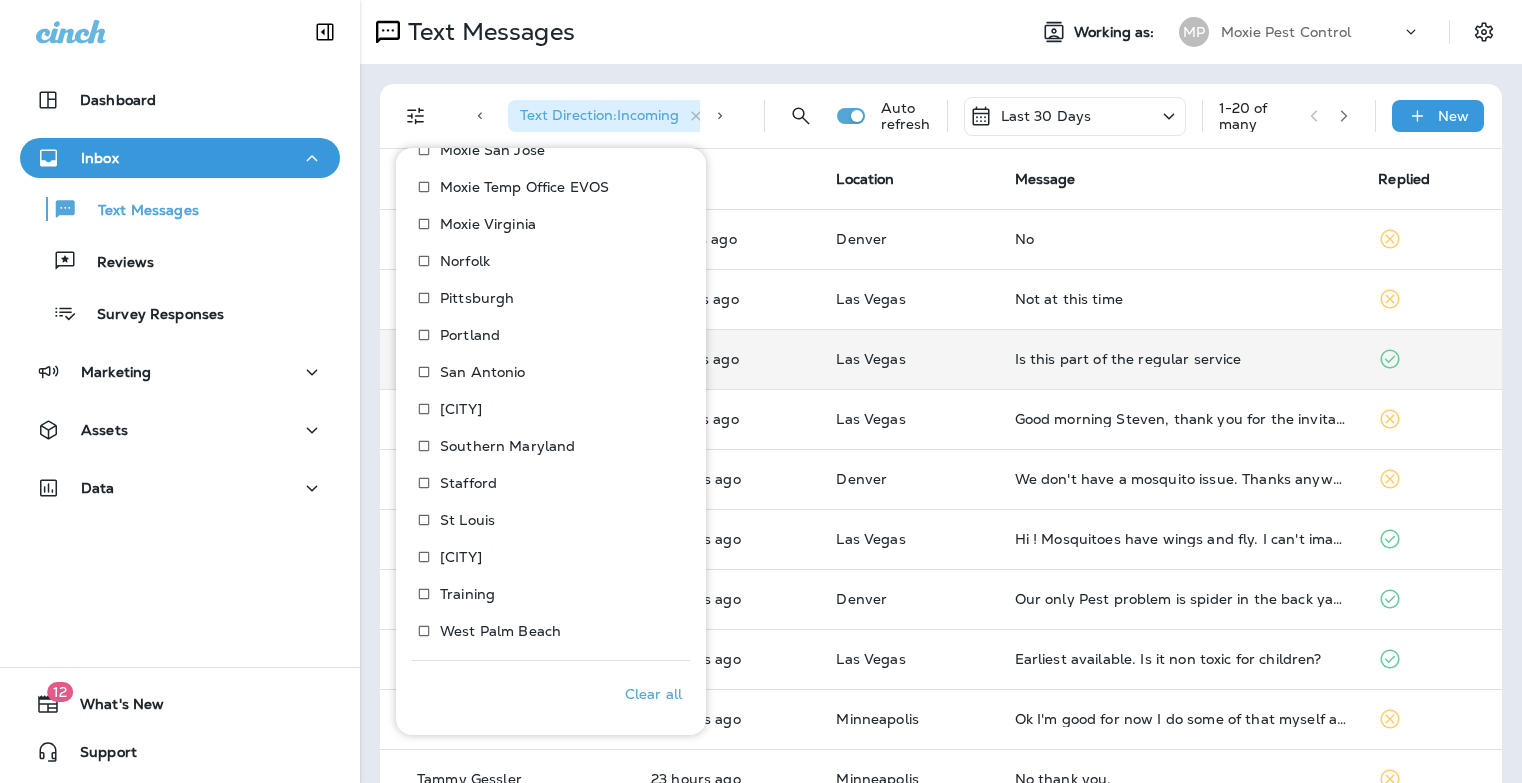 click on "Is this part of the regular service" at bounding box center (1181, 359) 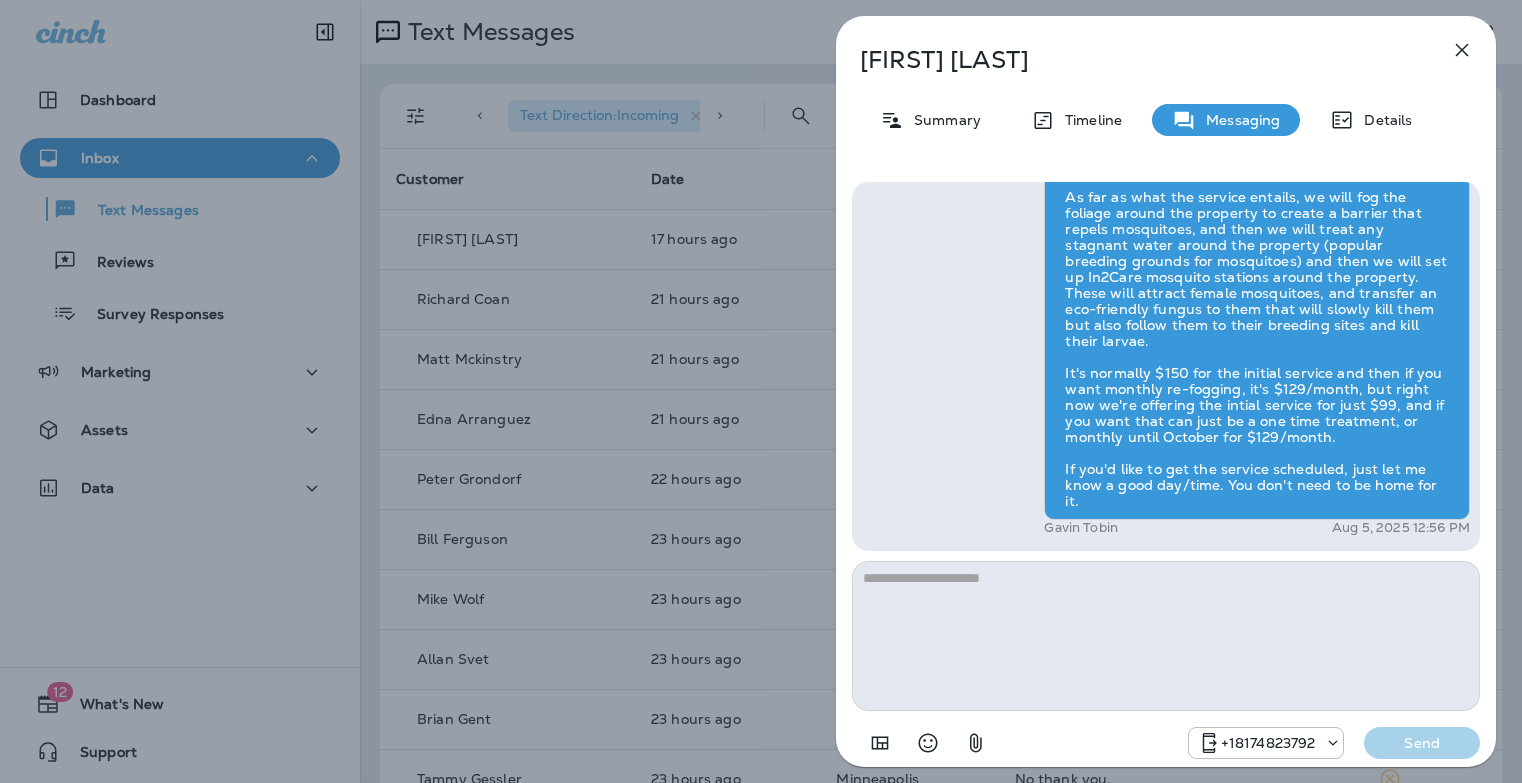 click 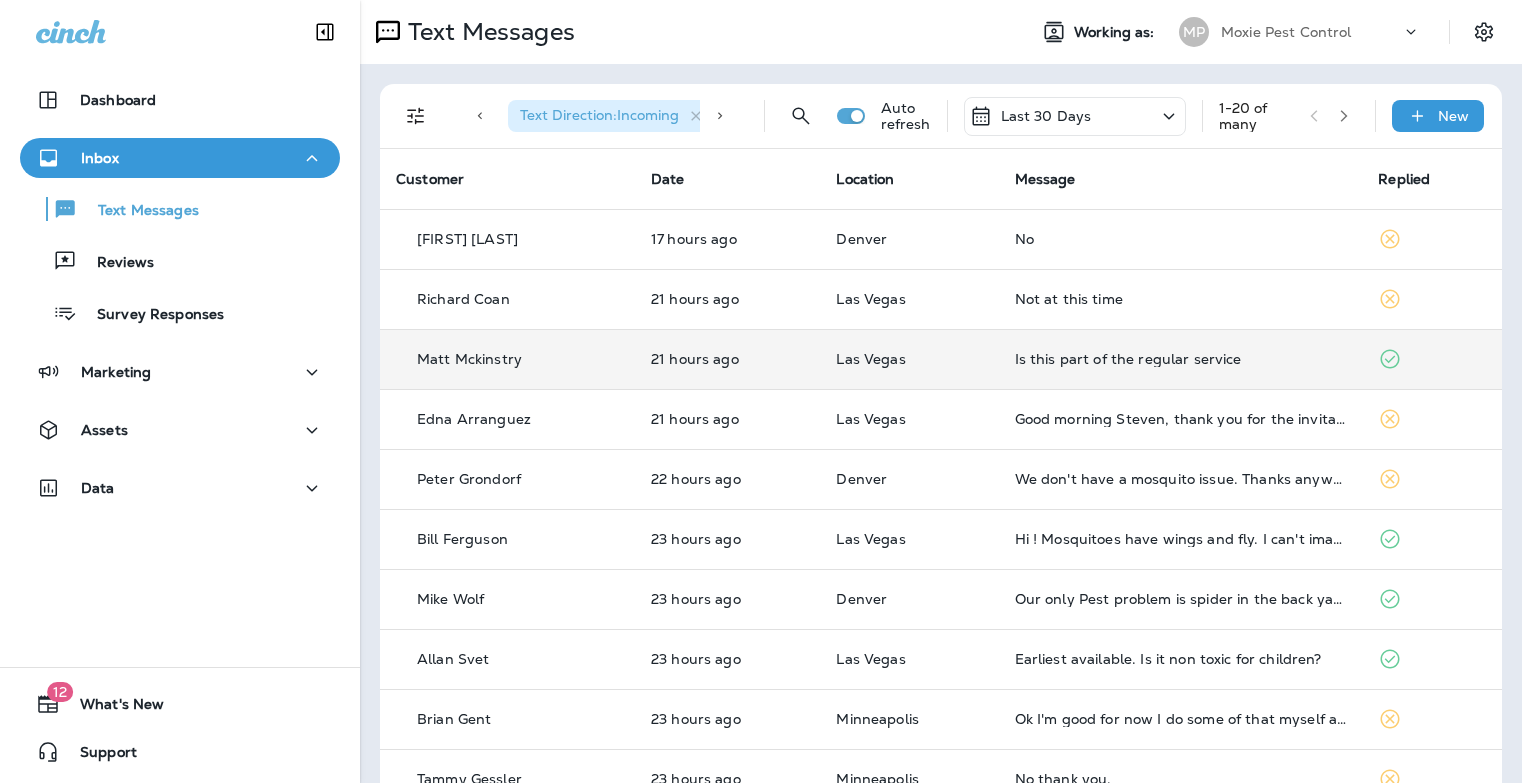click on "Is this part of the regular service" at bounding box center [1181, 359] 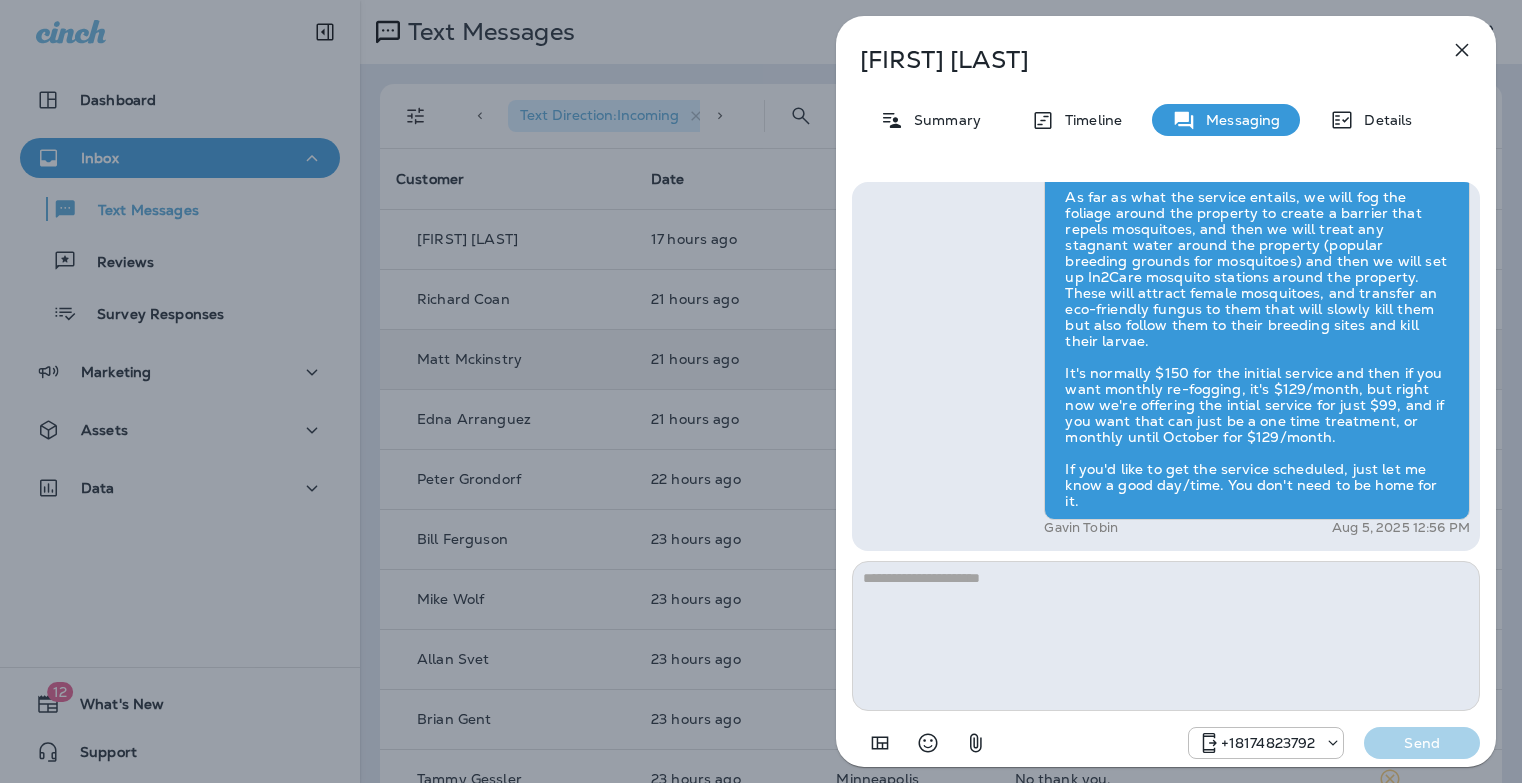 click at bounding box center (1166, 636) 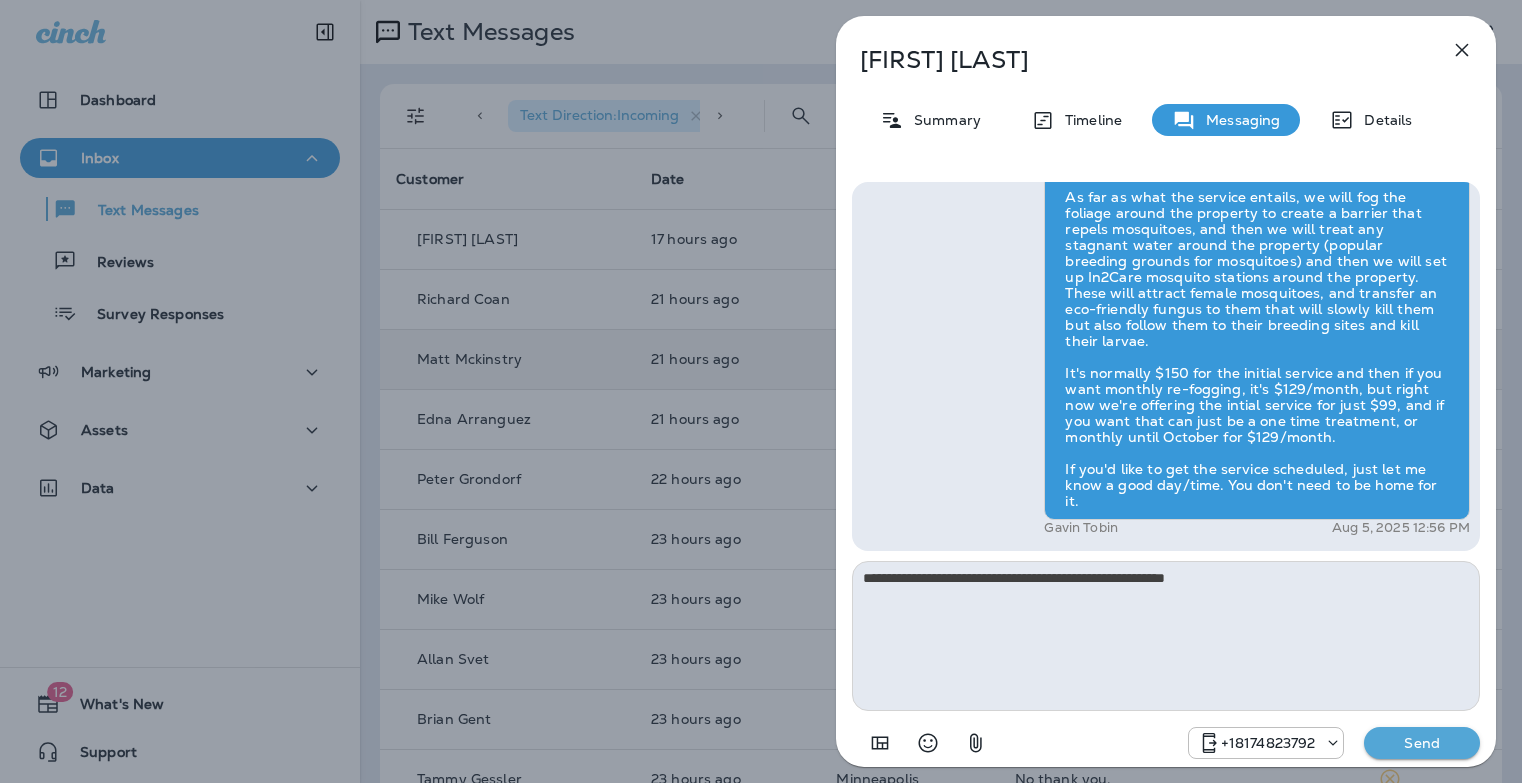 type on "**********" 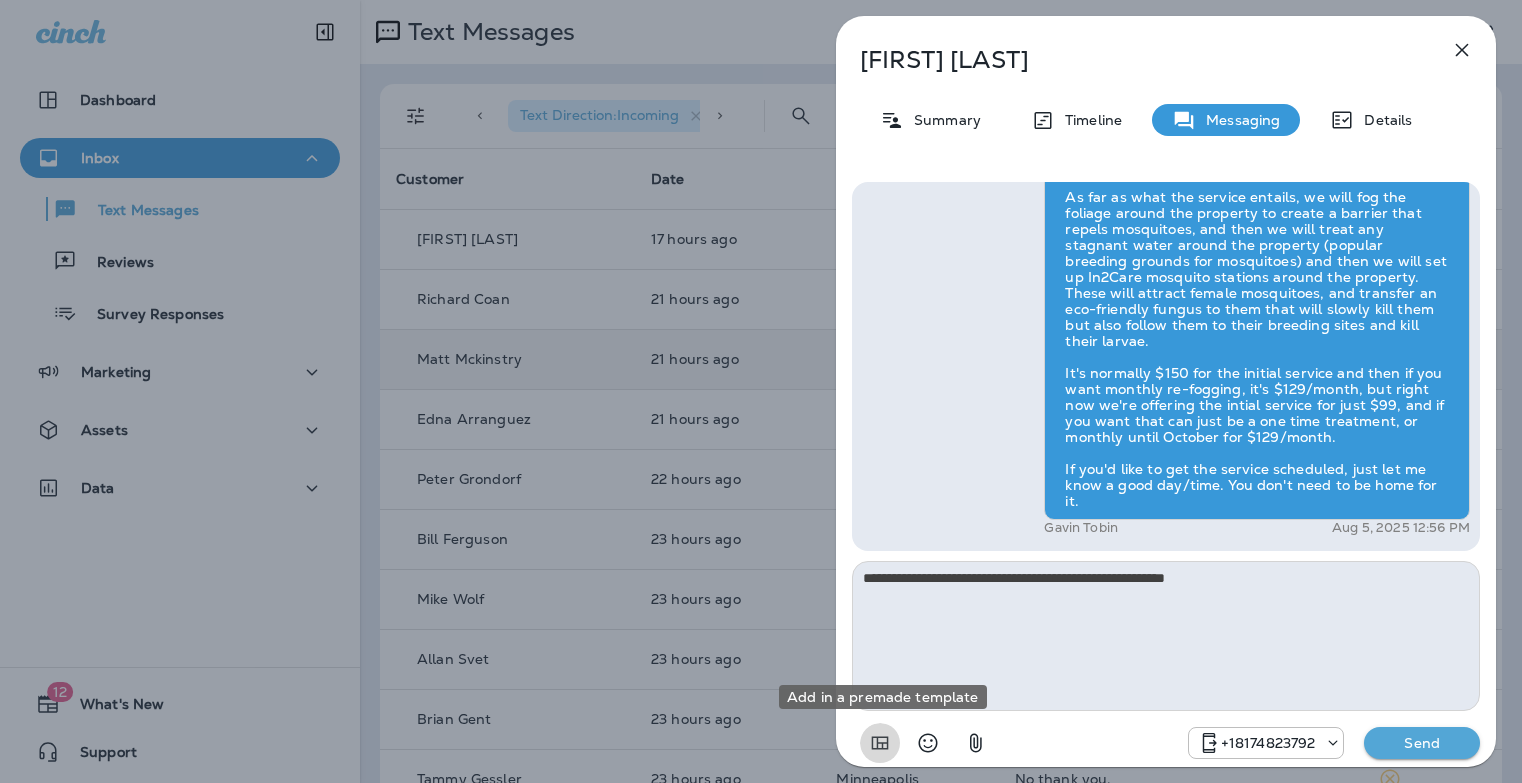 type 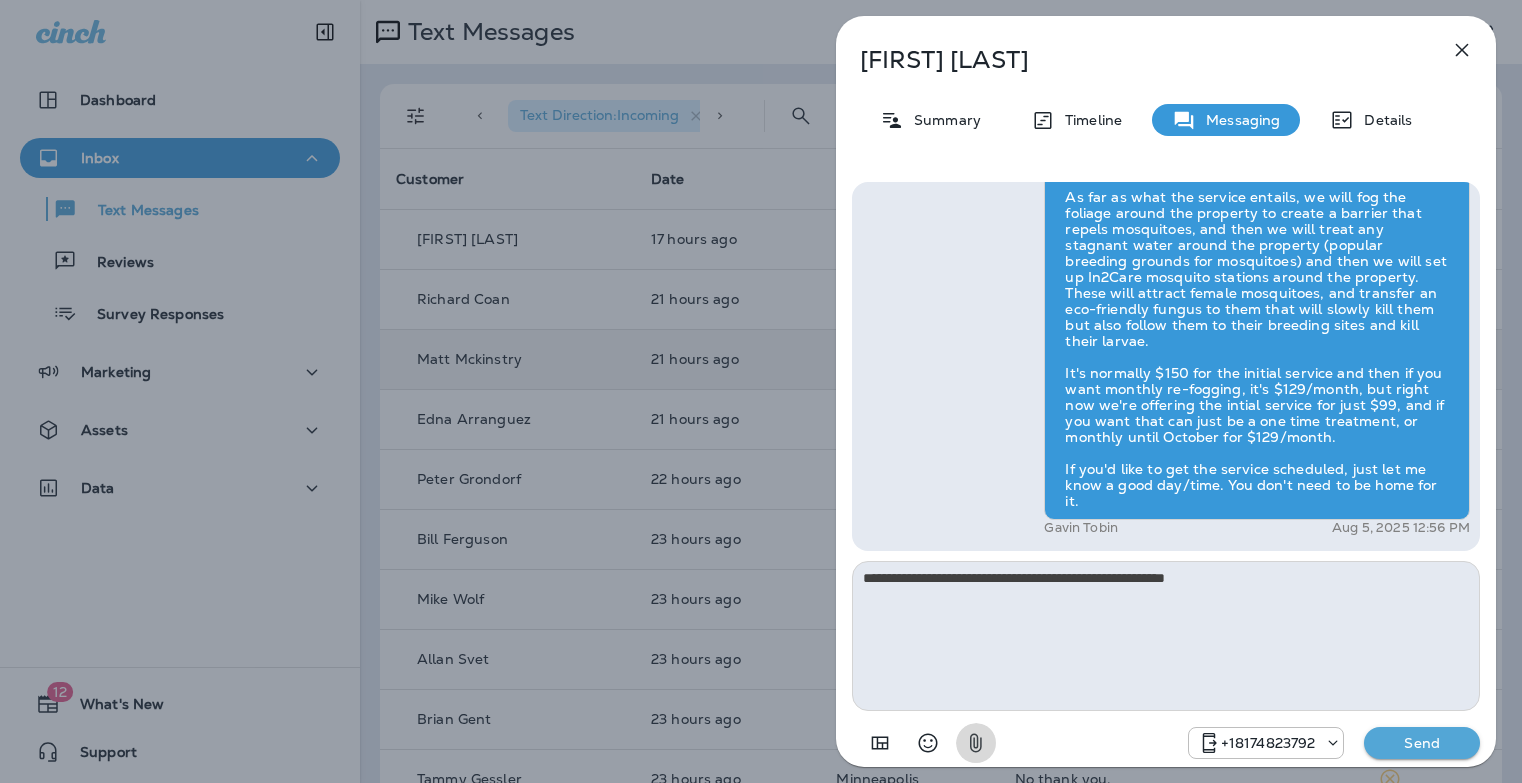 type 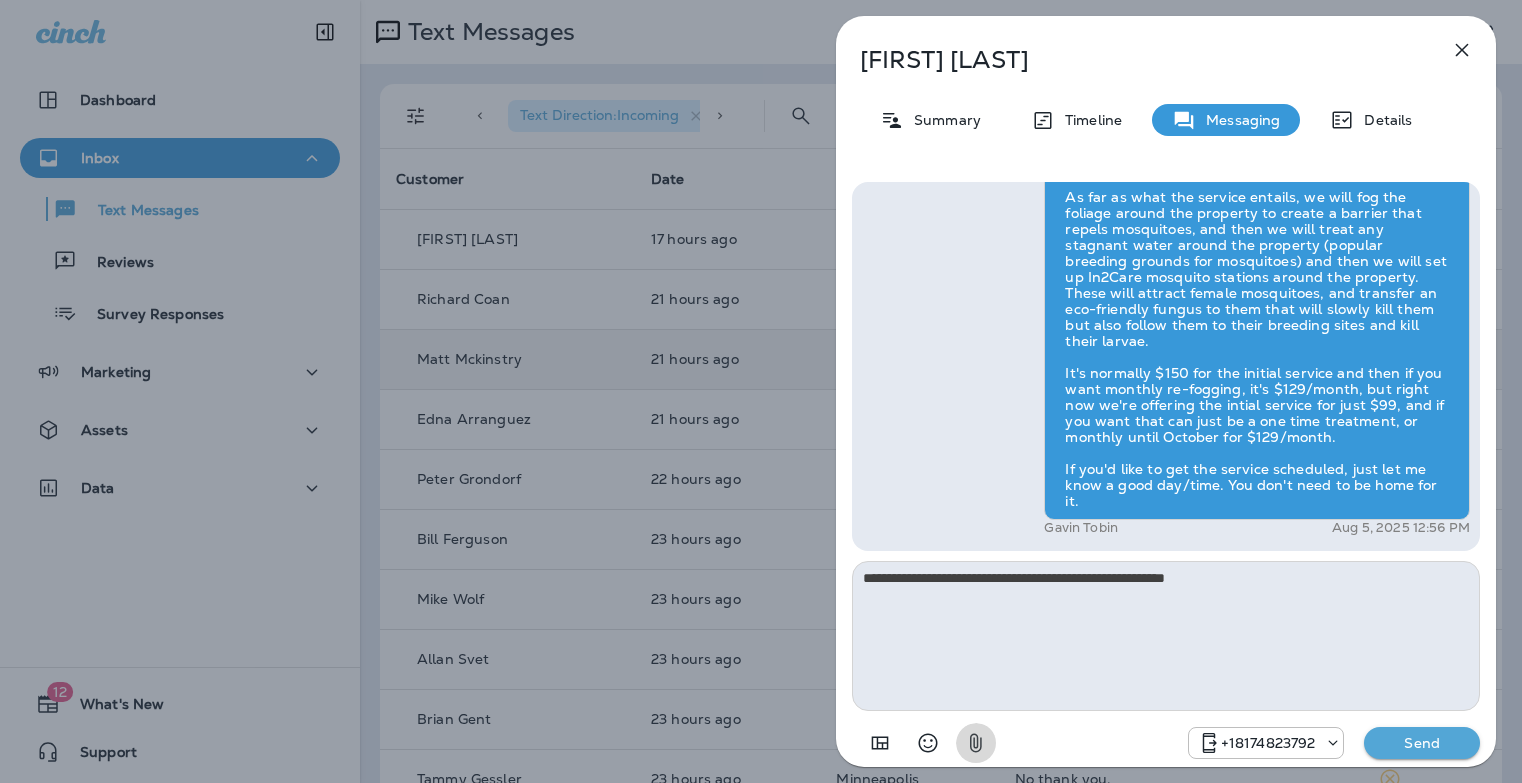 type 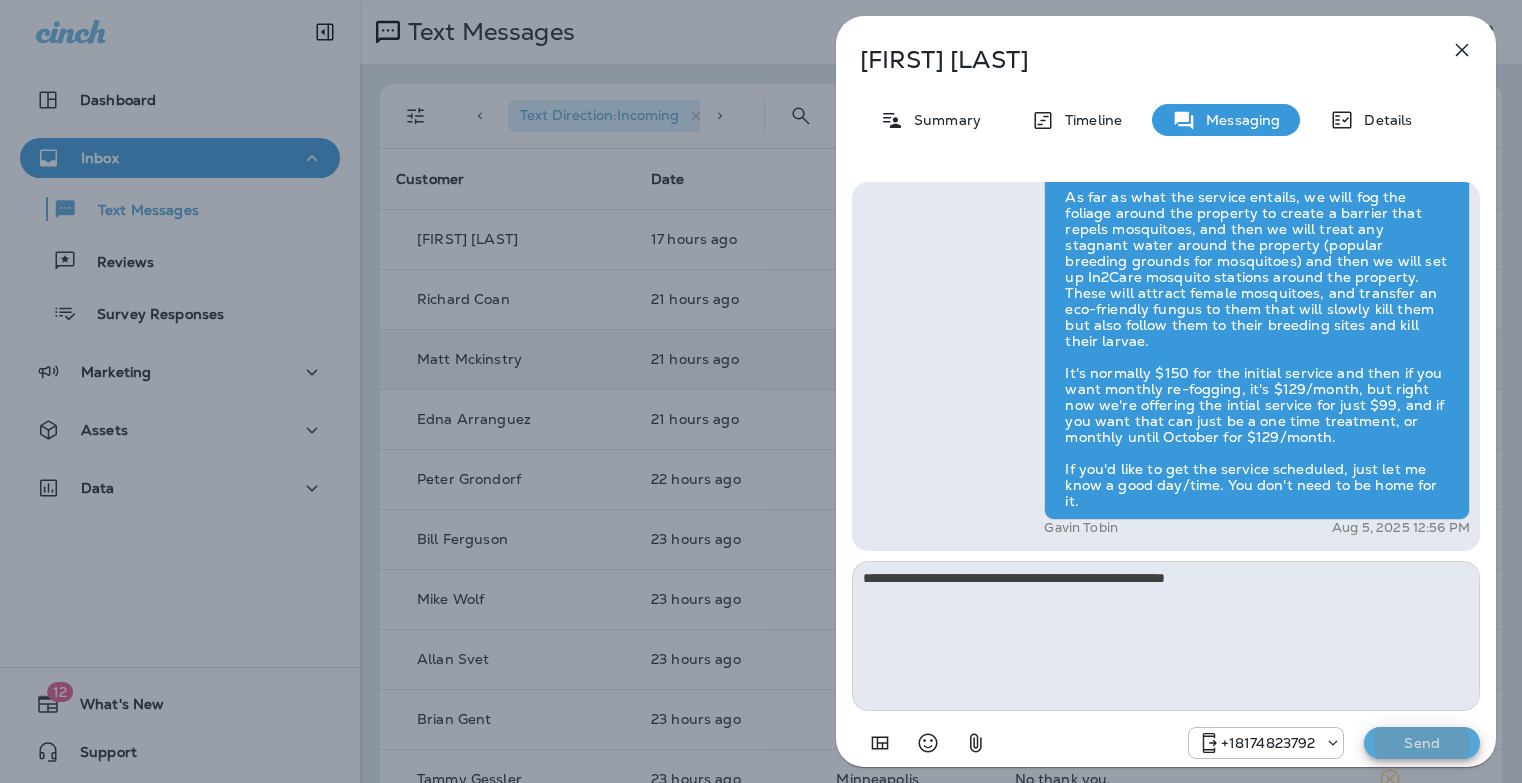 click on "Send" at bounding box center [1422, 743] 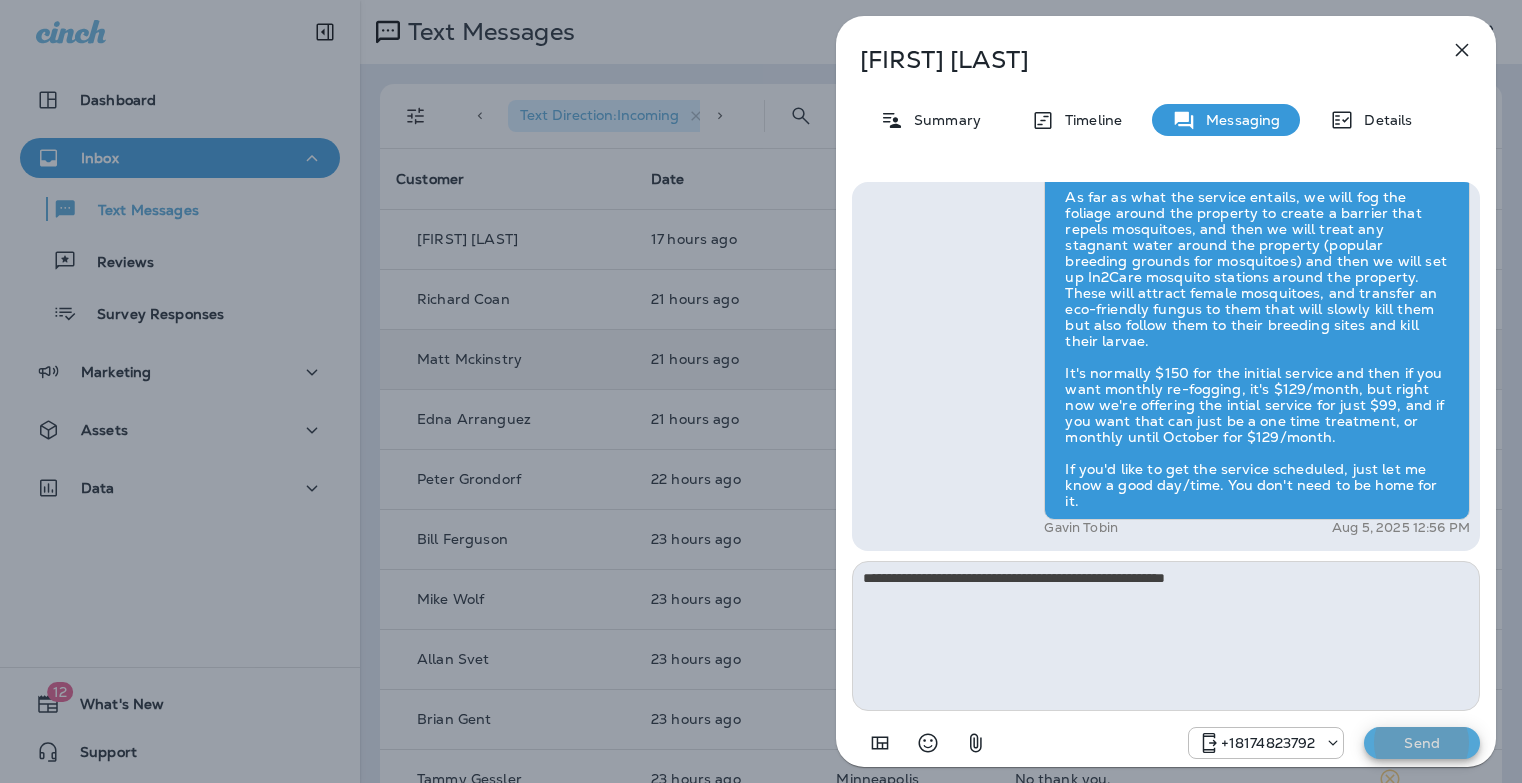 type 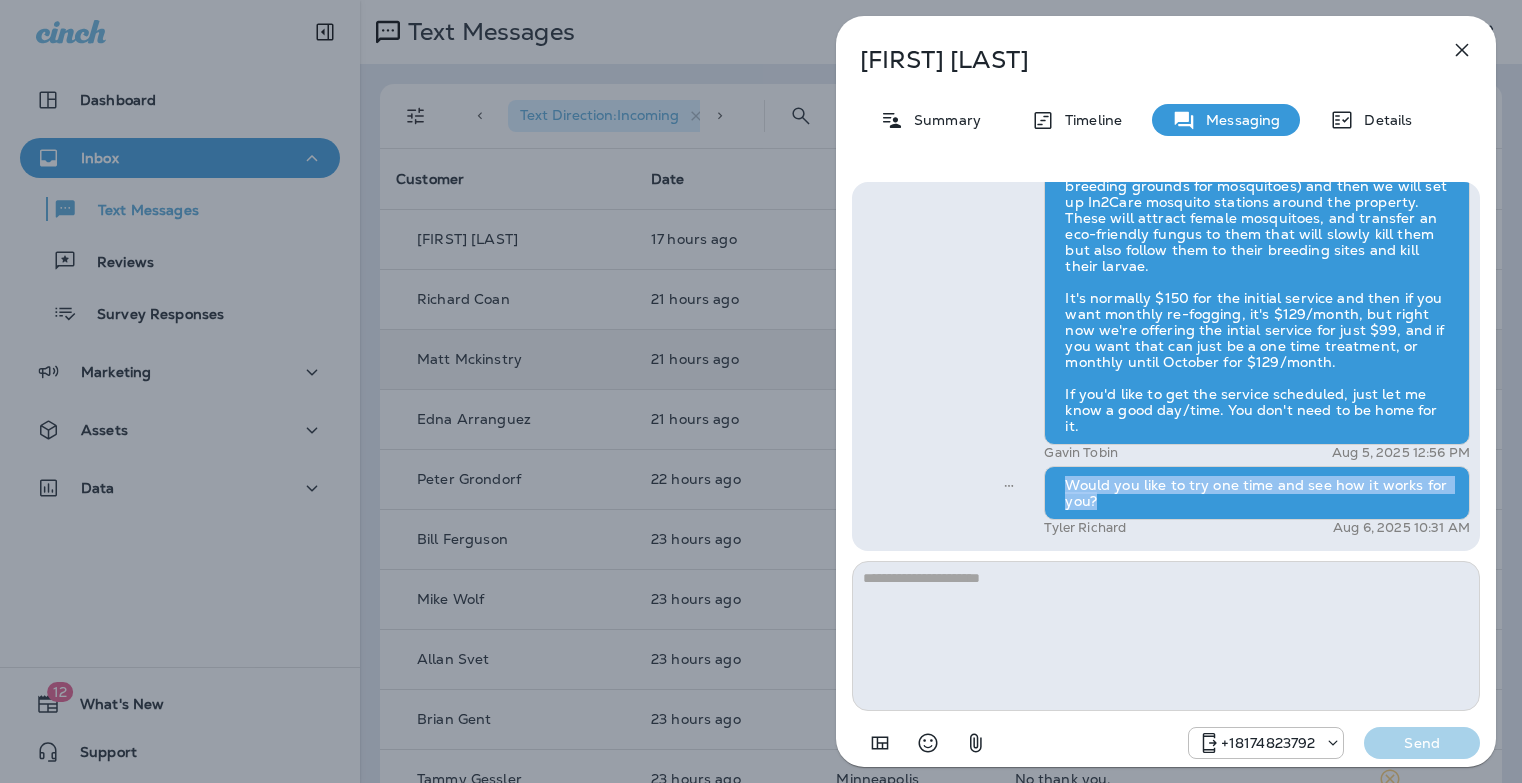 drag, startPoint x: 1095, startPoint y: 503, endPoint x: 1068, endPoint y: 488, distance: 30.88689 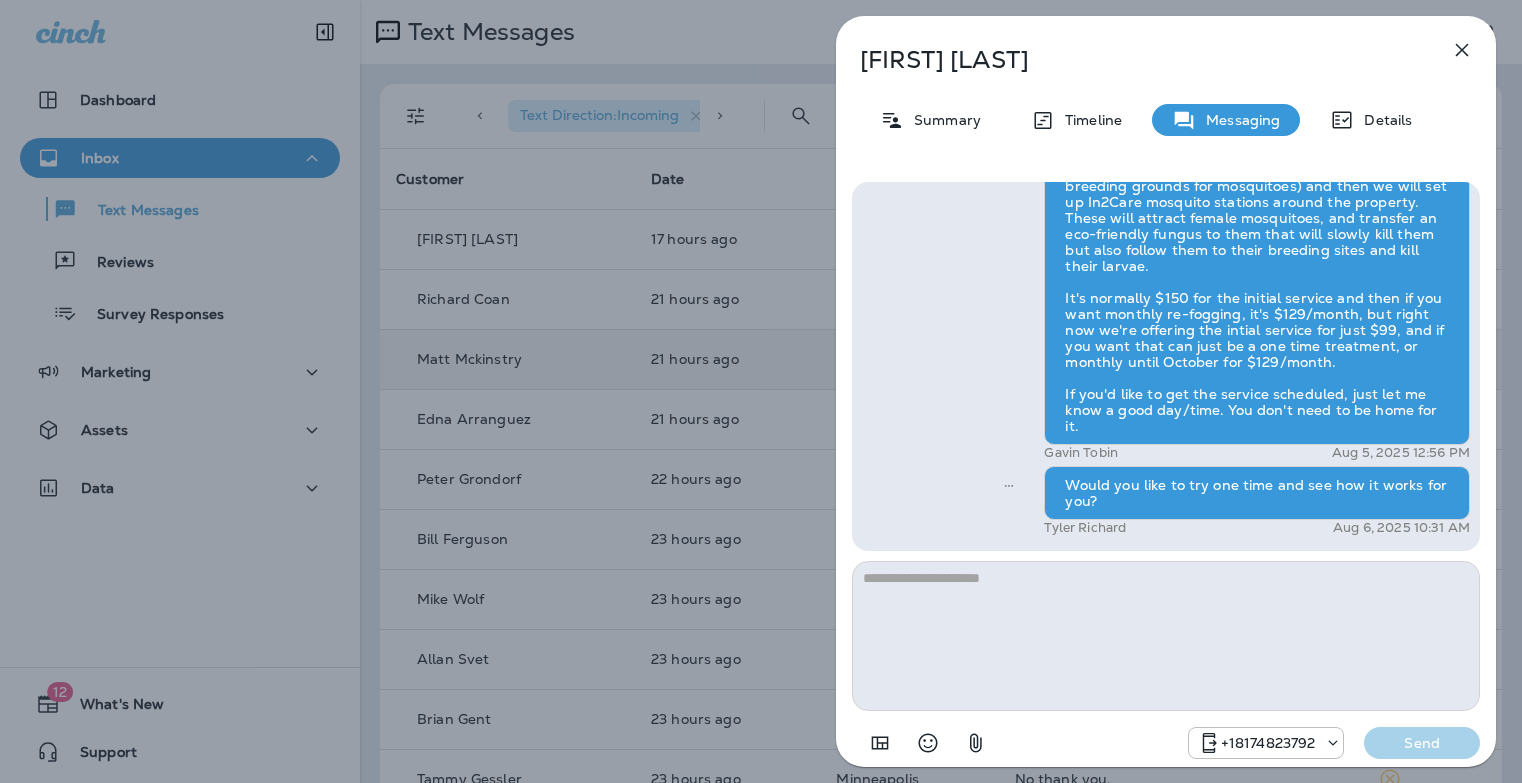 click on "Would you like to try one time and see how it works for you?" at bounding box center (1257, 493) 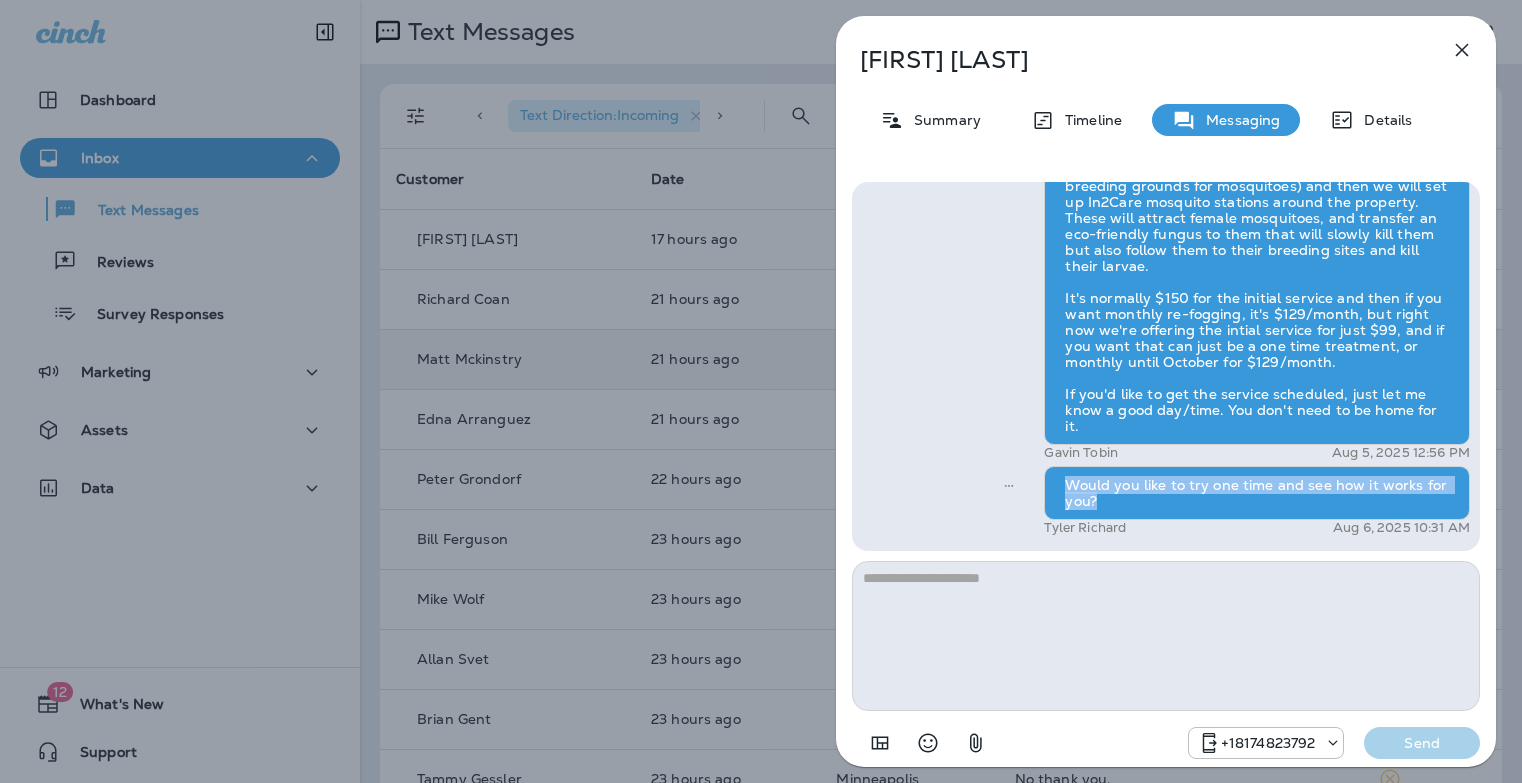 drag, startPoint x: 1097, startPoint y: 501, endPoint x: 1062, endPoint y: 488, distance: 37.336308 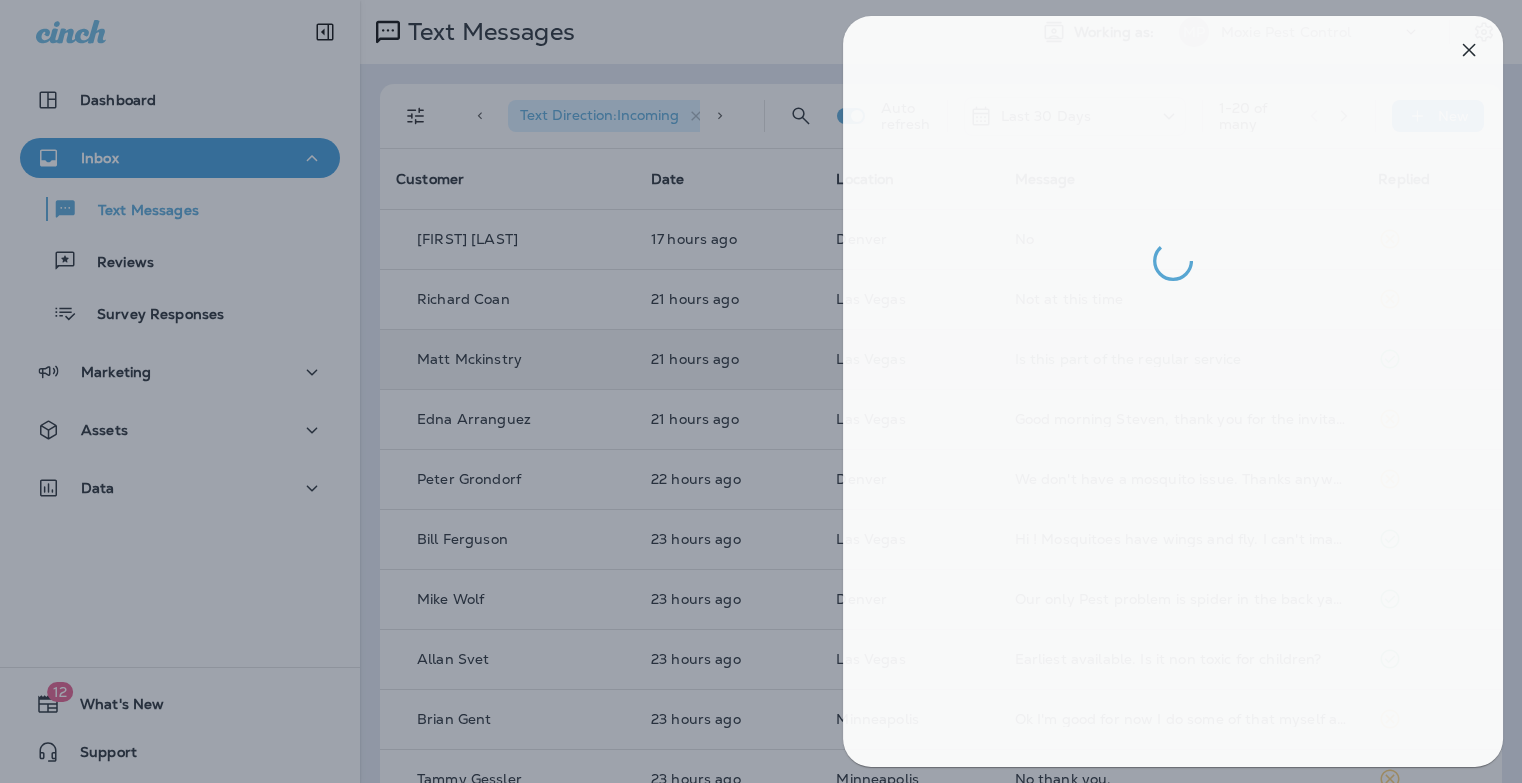 click at bounding box center (768, 391) 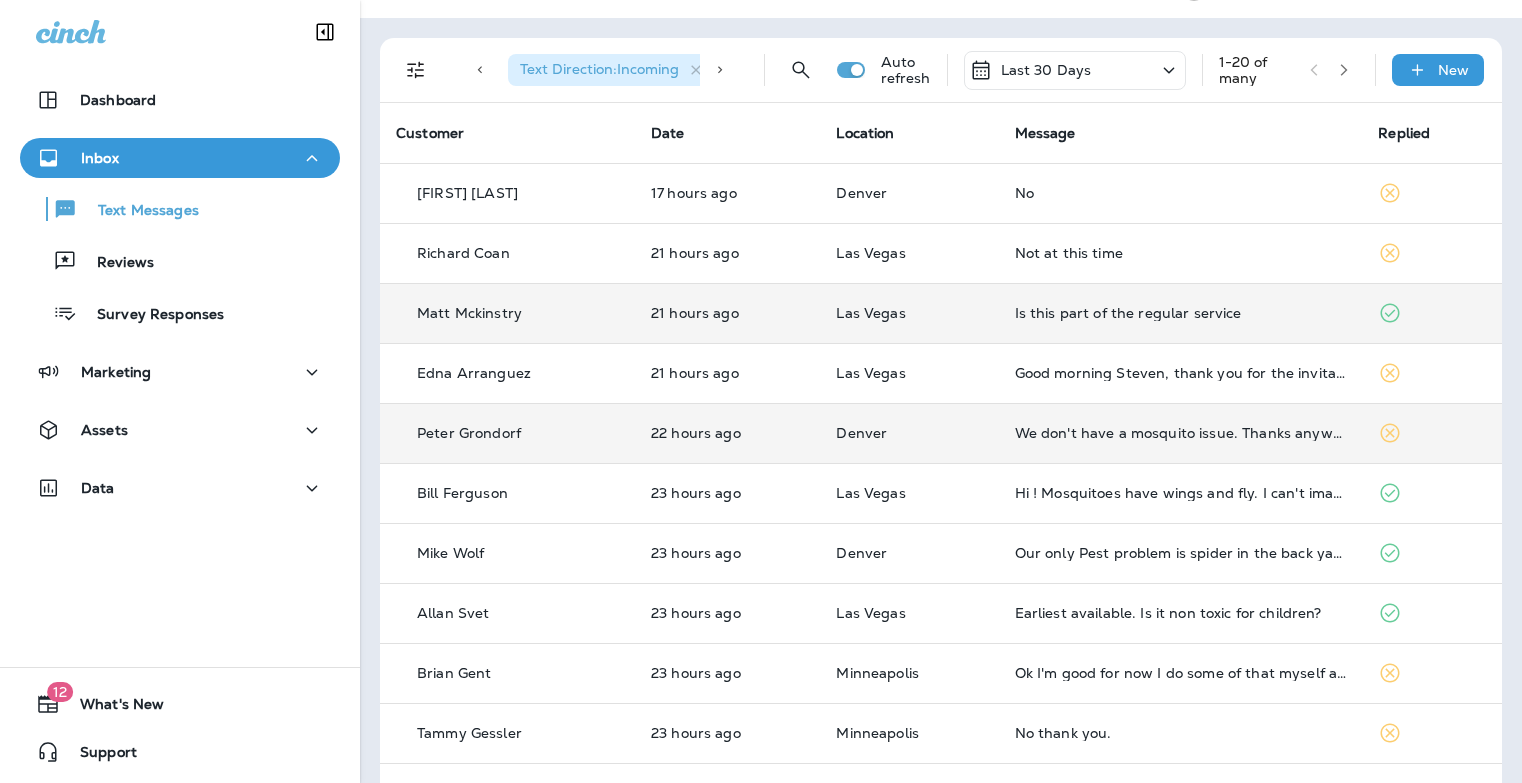 scroll, scrollTop: 73, scrollLeft: 0, axis: vertical 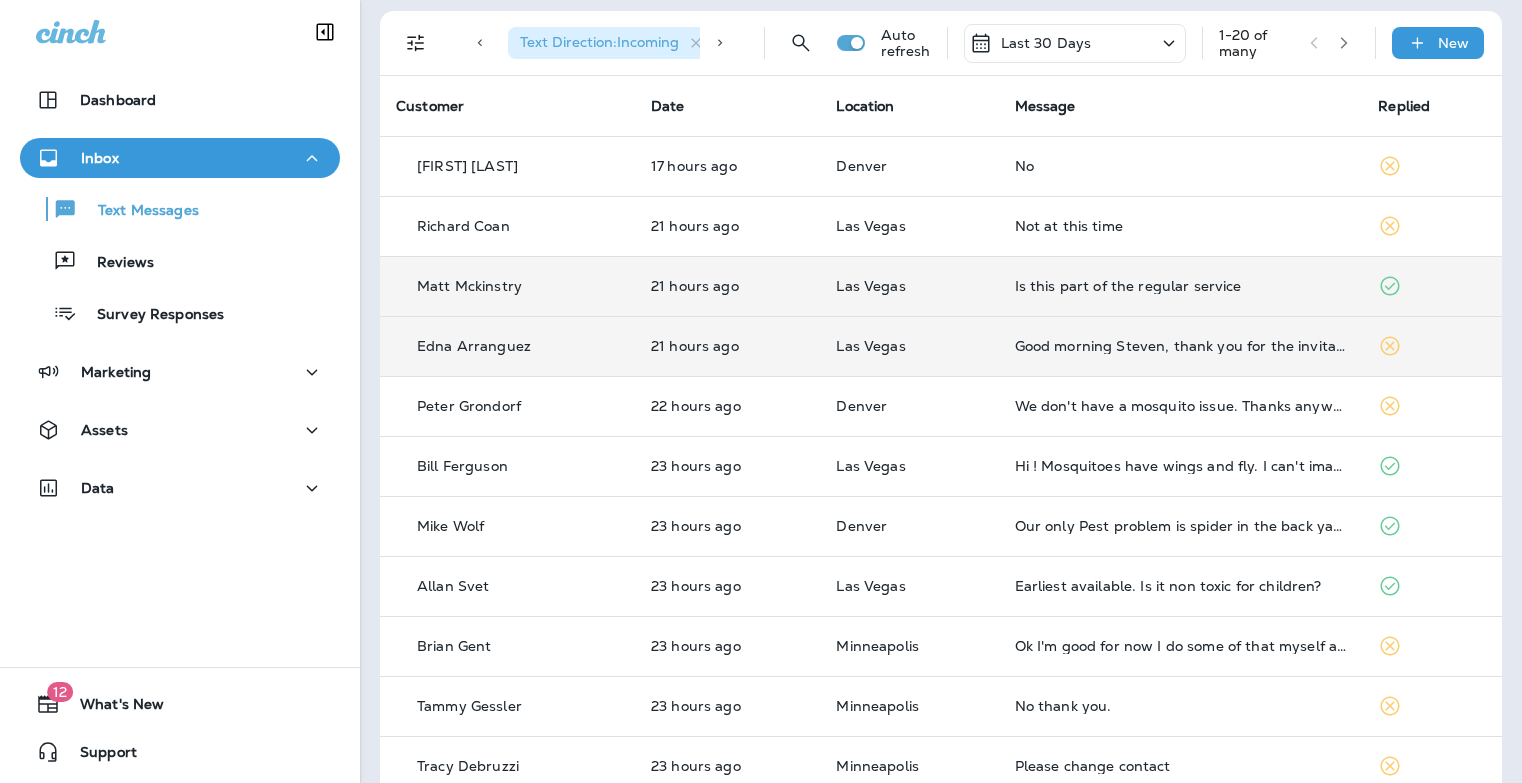 click on "Good morning Steven, thank you for the invitation but I am not going to add service for the mosquito at this time." at bounding box center [1181, 346] 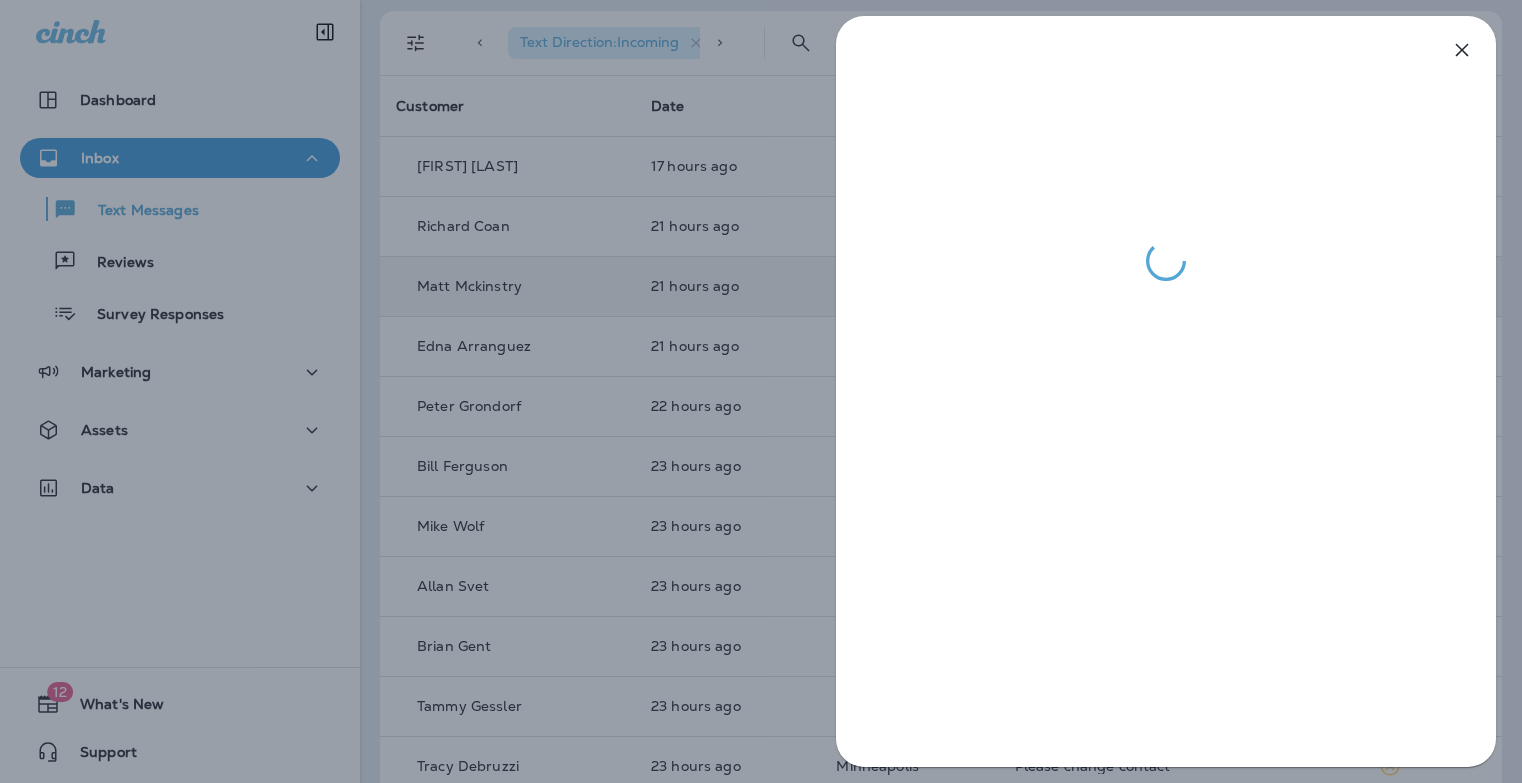 click at bounding box center (761, 391) 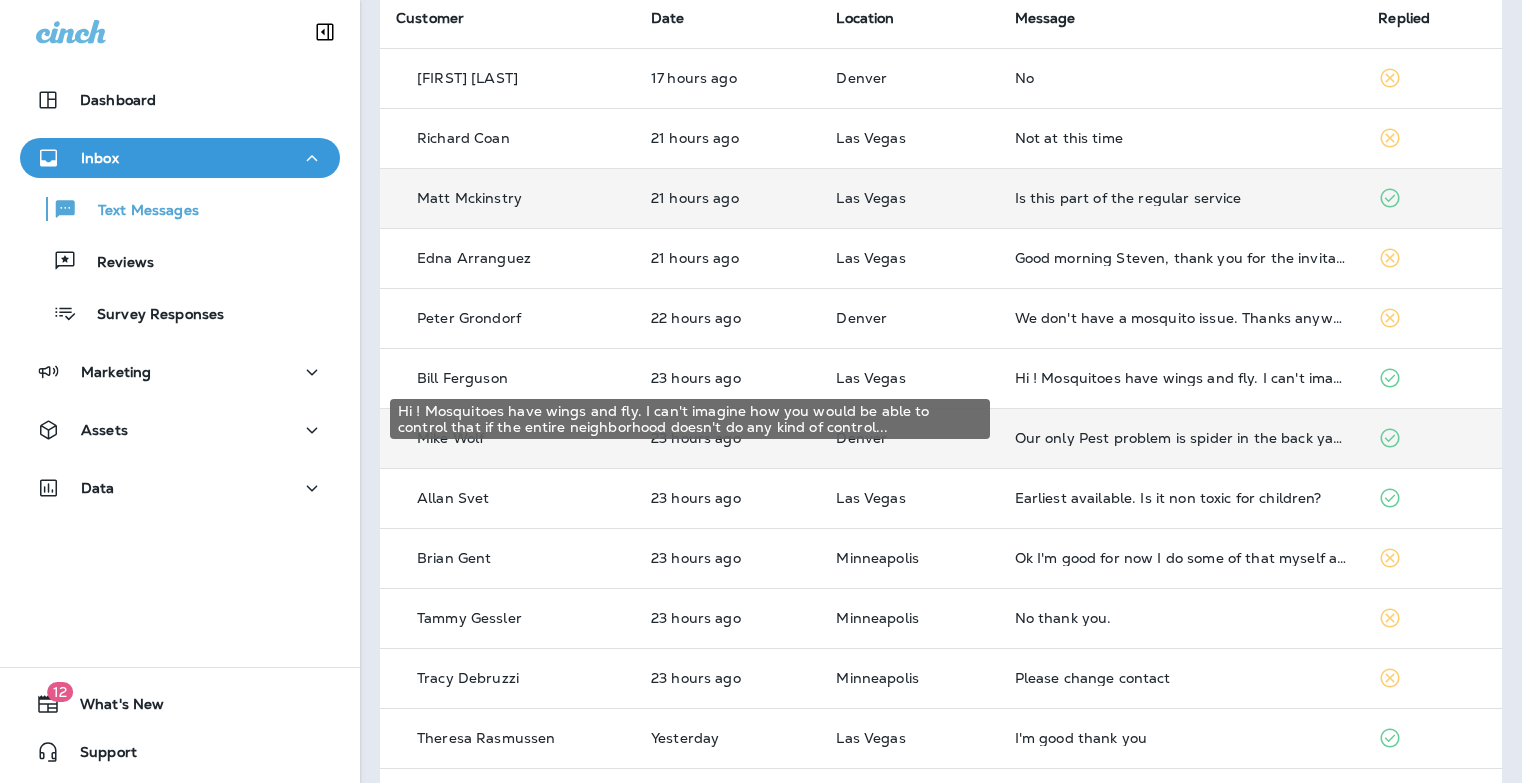scroll, scrollTop: 186, scrollLeft: 0, axis: vertical 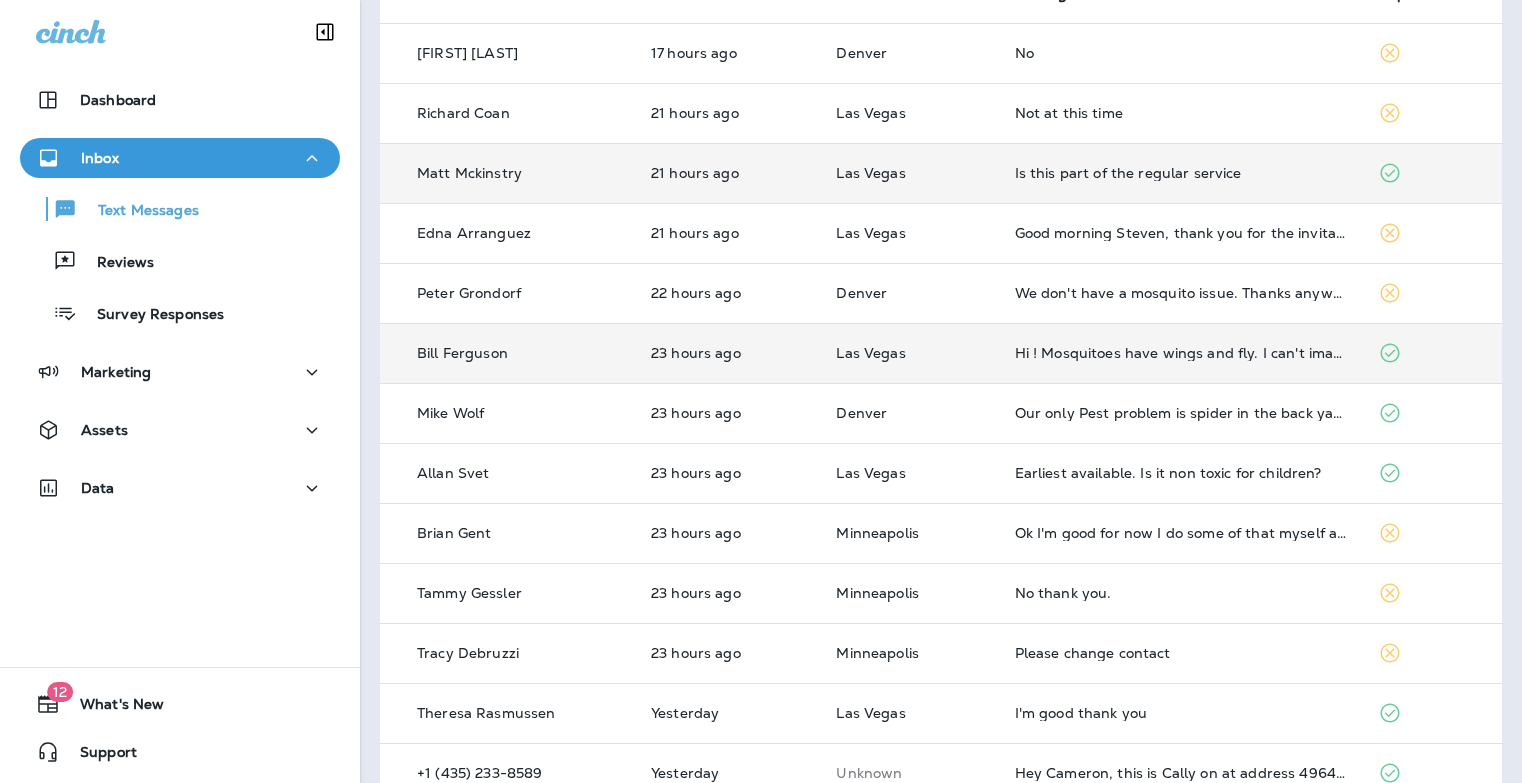 click on "Hi ! Mosquitoes have wings and fly. I can't imagine how you would be able to control that if the entire neighborhood doesn't do any kind of control..." at bounding box center [1181, 353] 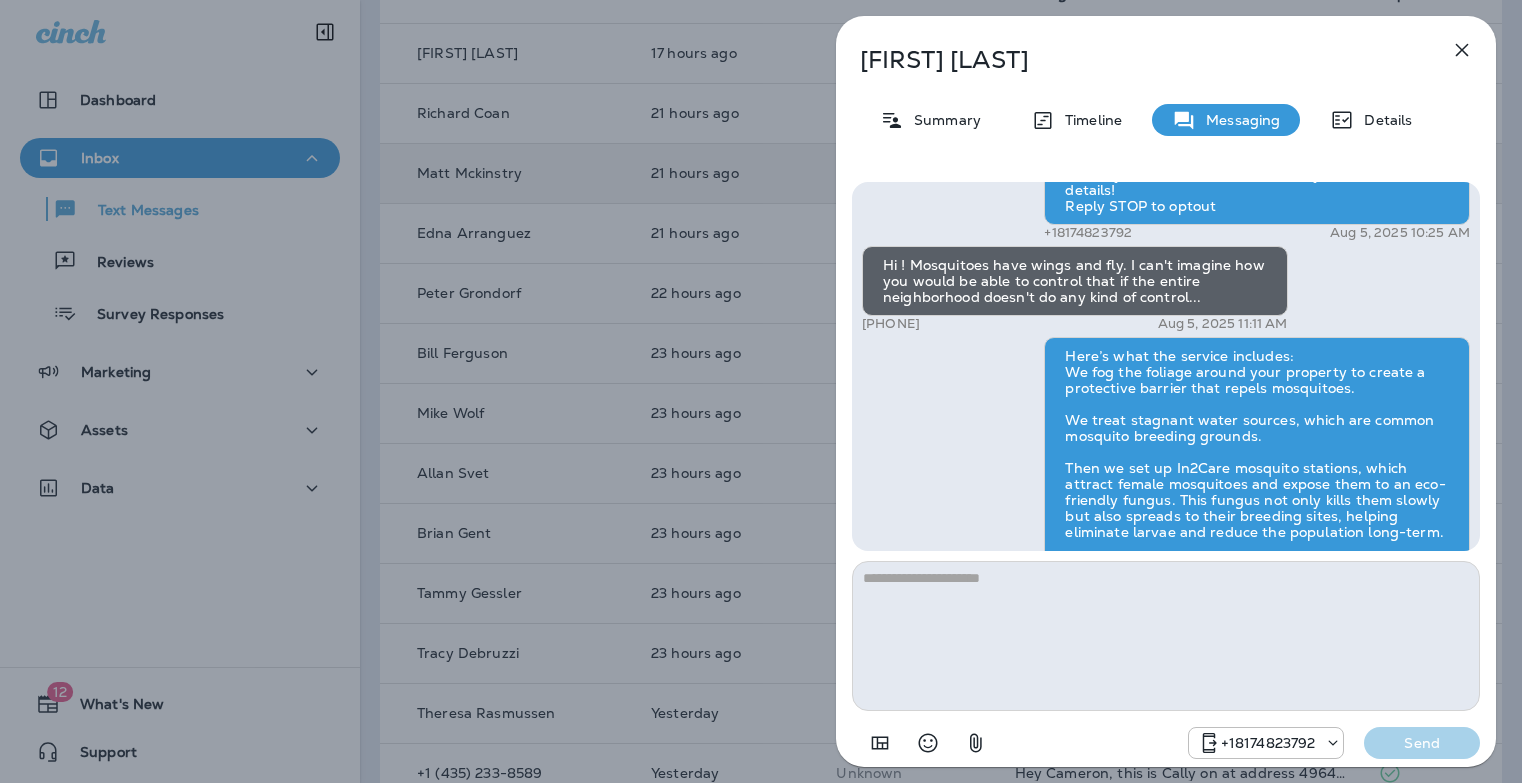 scroll, scrollTop: -151, scrollLeft: 0, axis: vertical 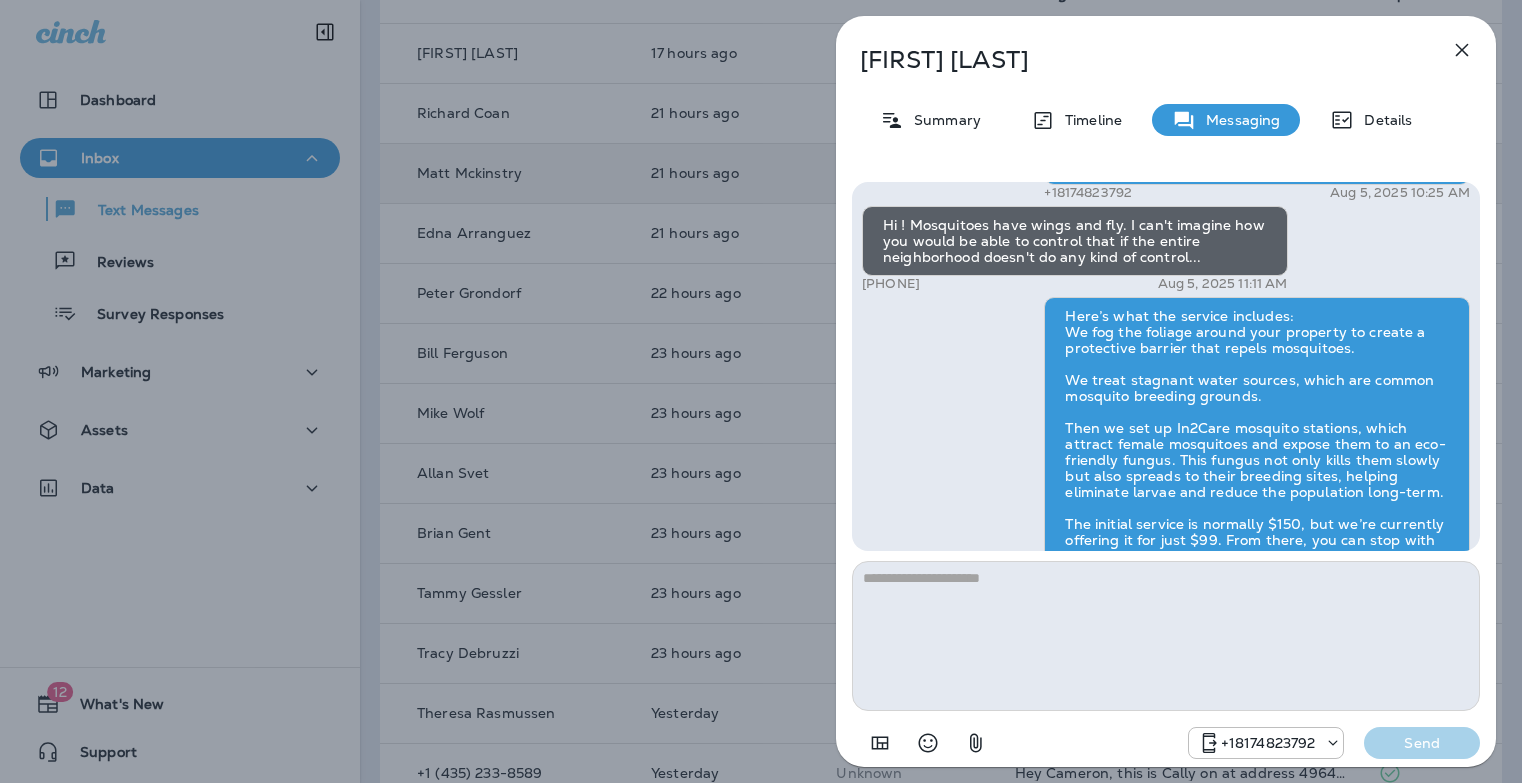 click at bounding box center [1166, 636] 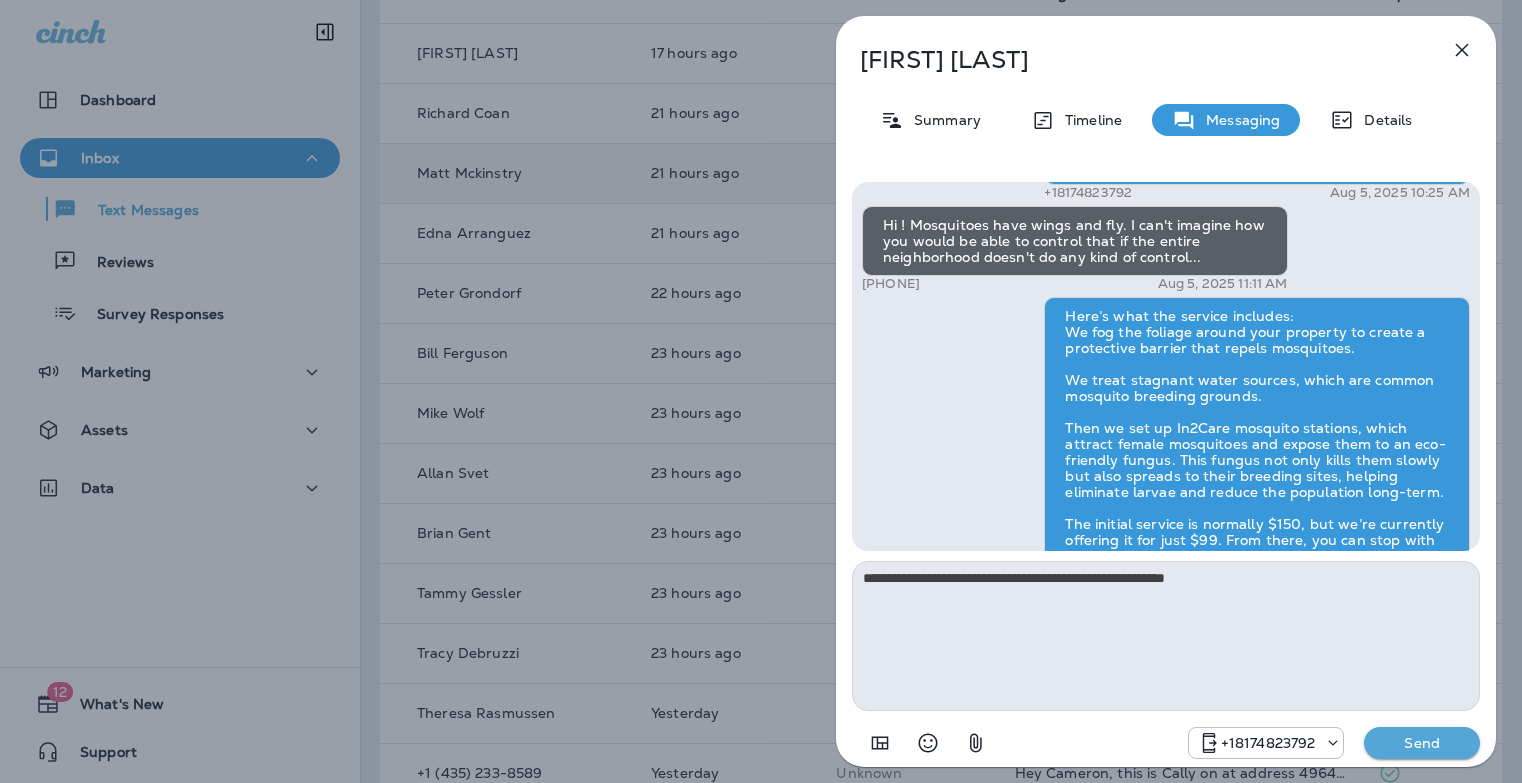 type on "**********" 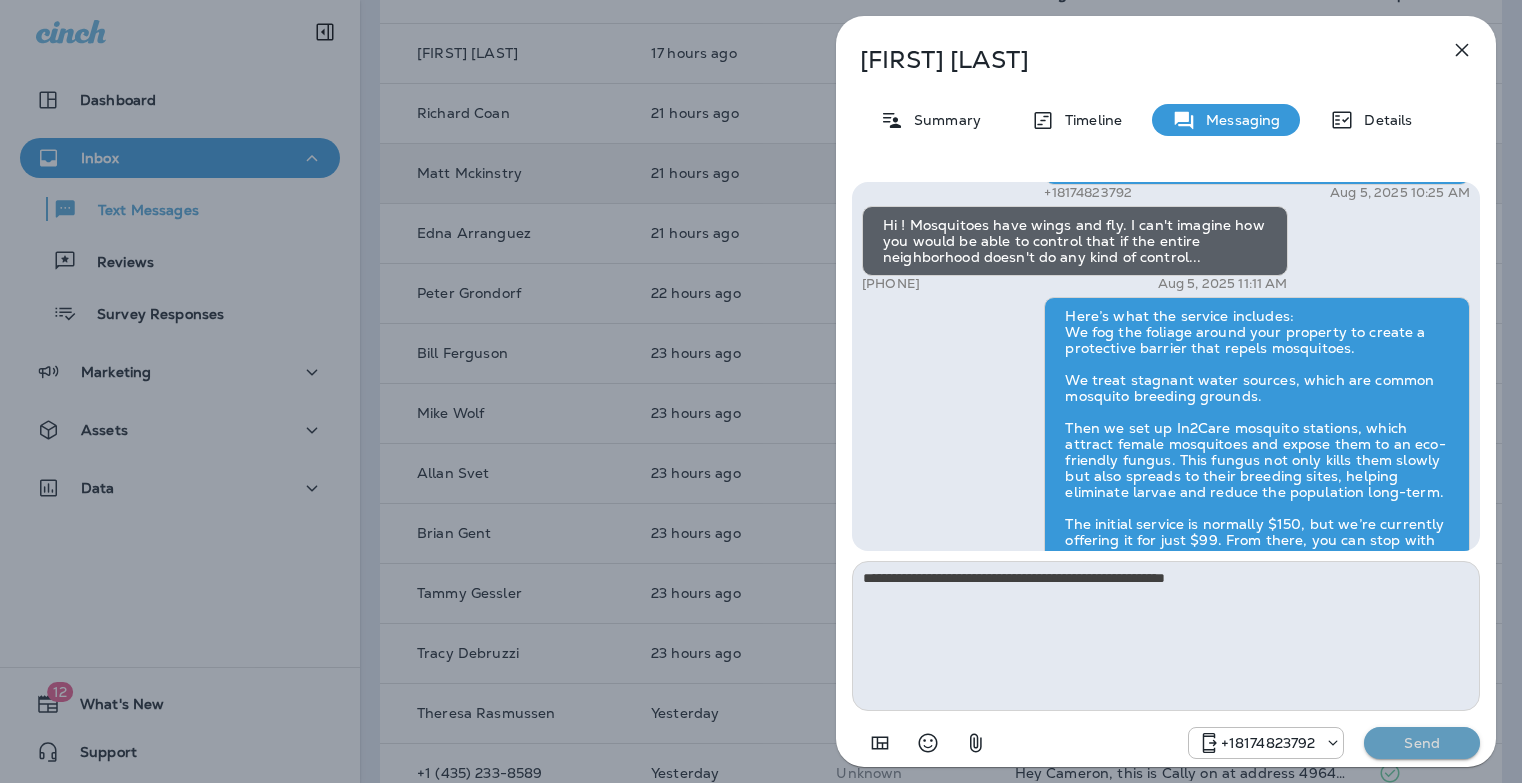 click on "Send" at bounding box center (1422, 743) 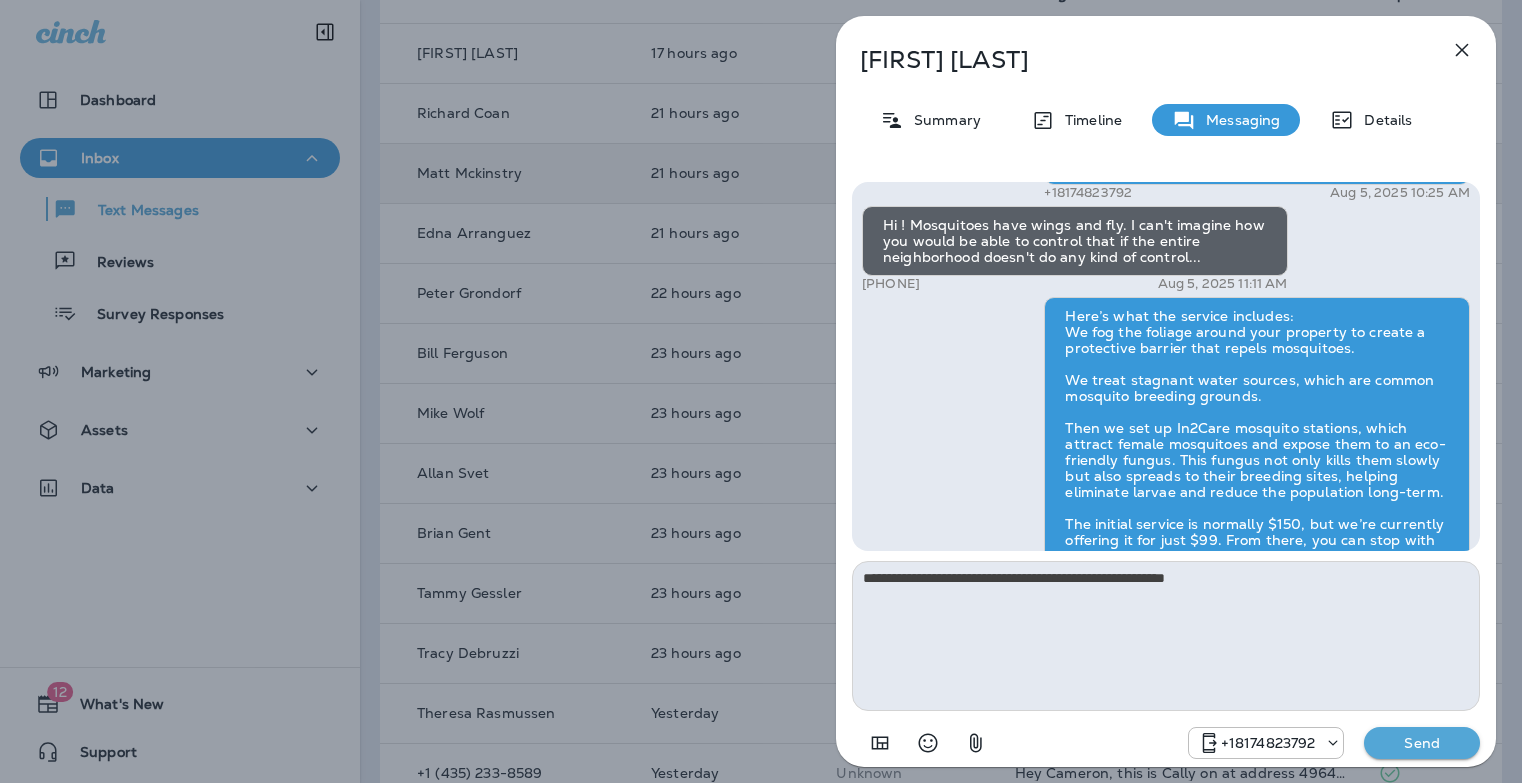 type 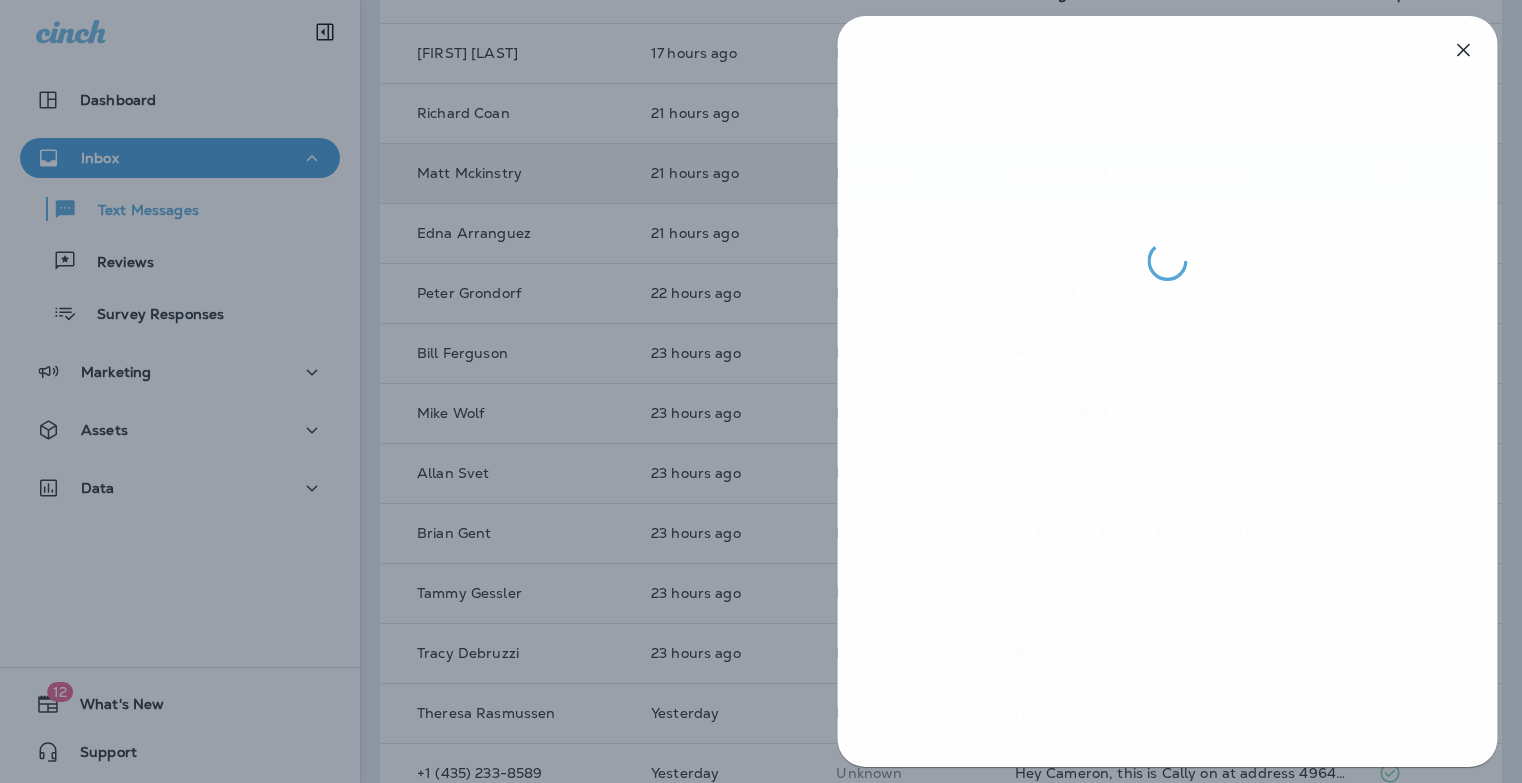 click at bounding box center (762, 391) 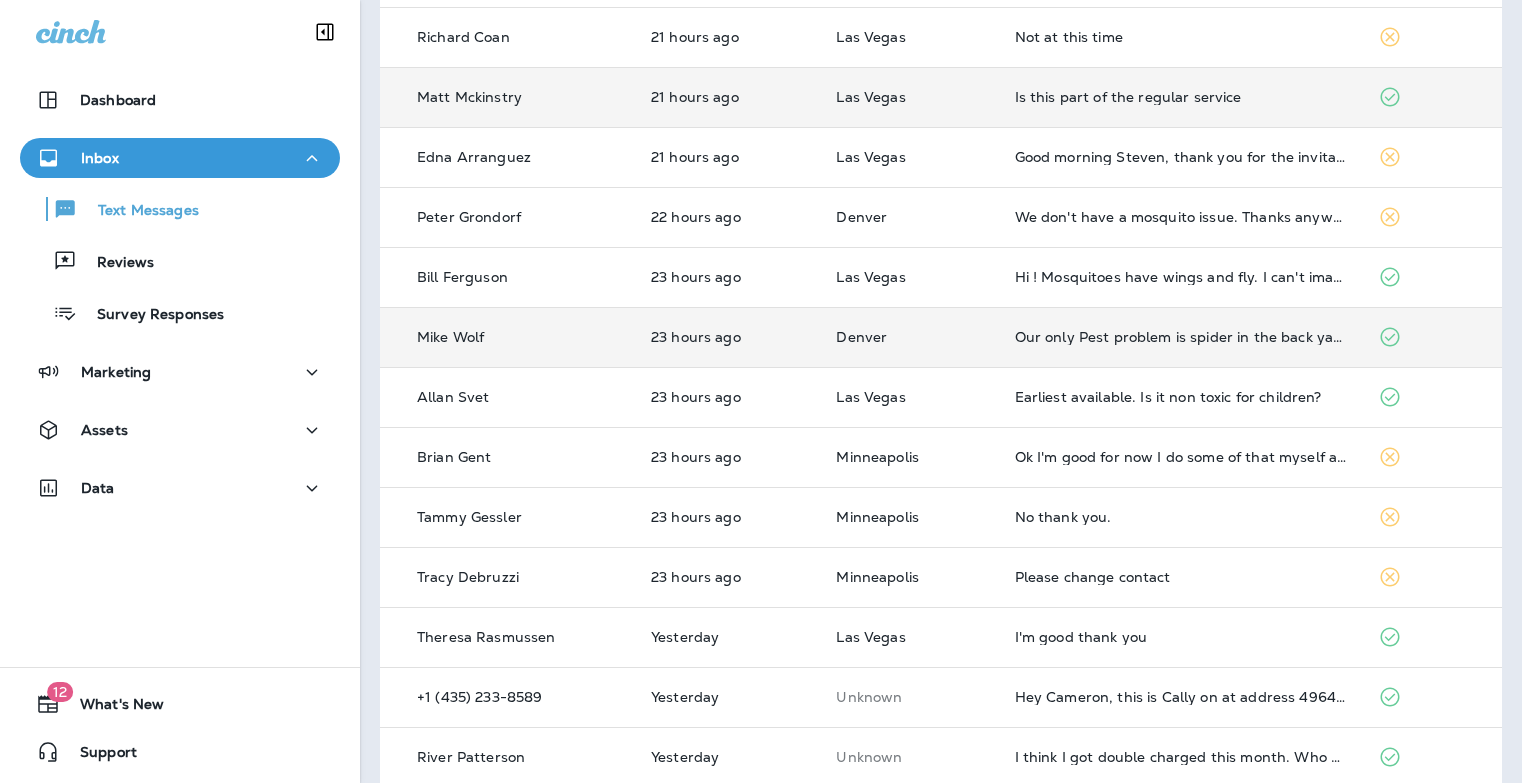scroll, scrollTop: 275, scrollLeft: 0, axis: vertical 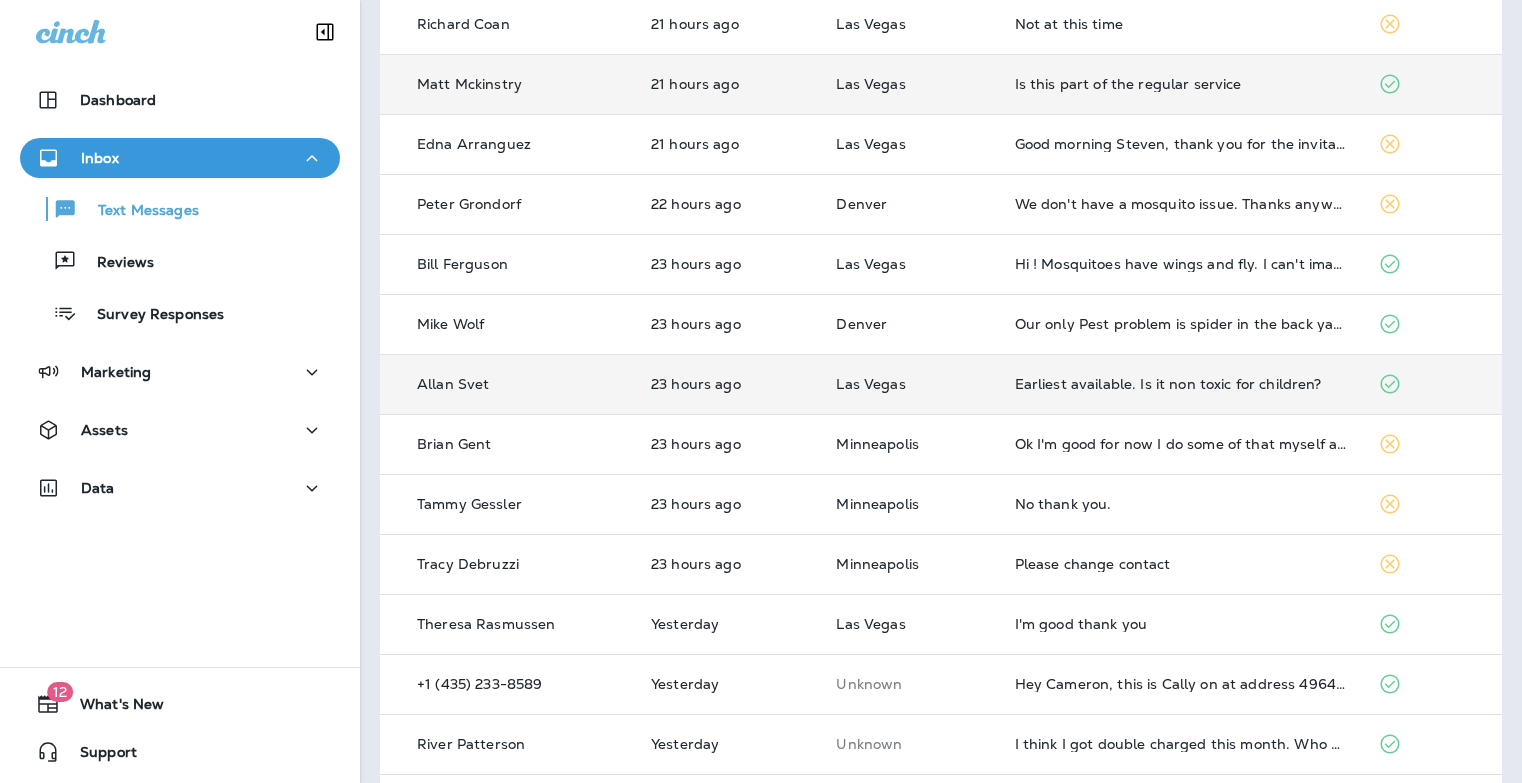 click on "Earliest available. Is it non toxic for children?" at bounding box center [1181, 384] 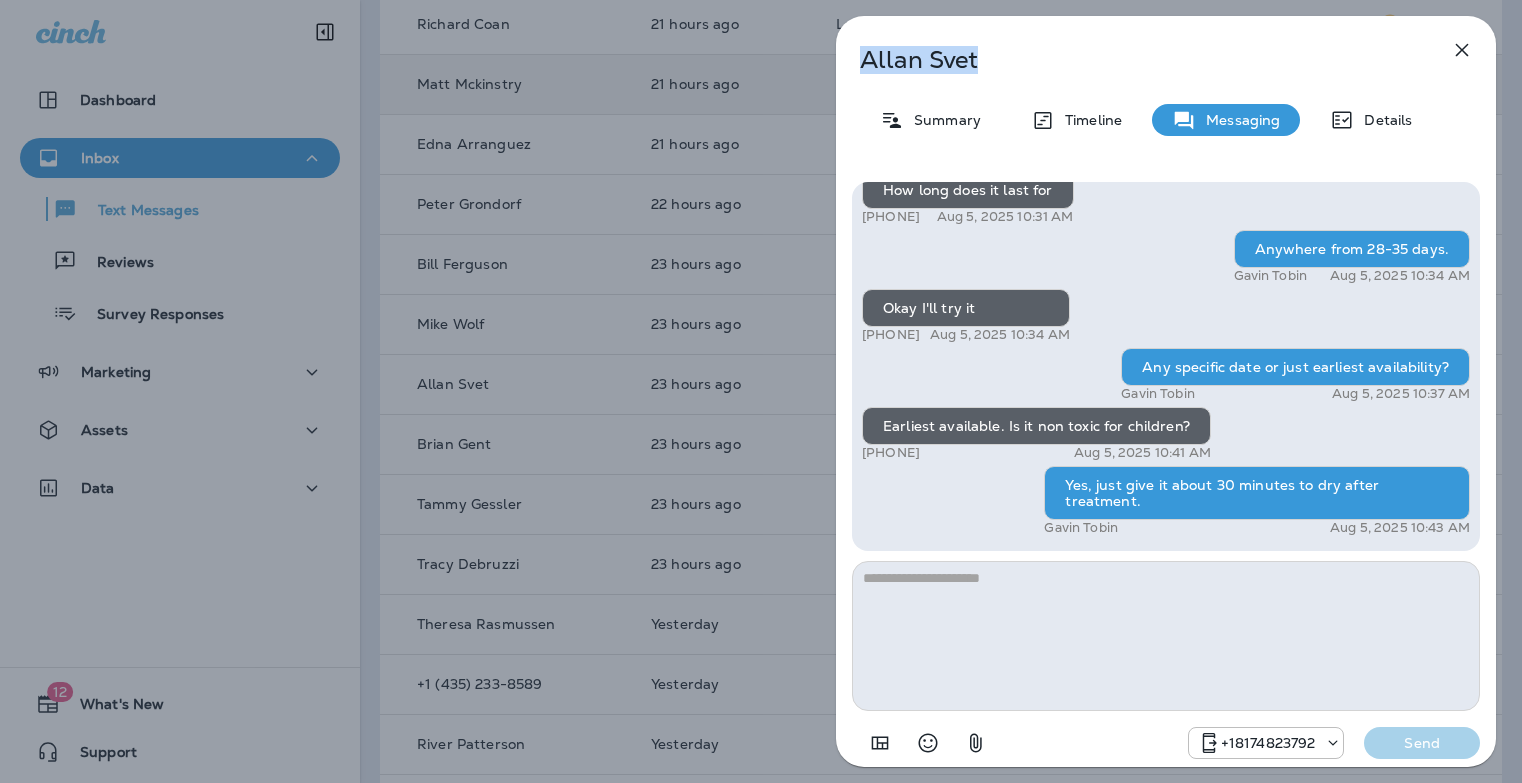drag, startPoint x: 991, startPoint y: 57, endPoint x: 863, endPoint y: 56, distance: 128.0039 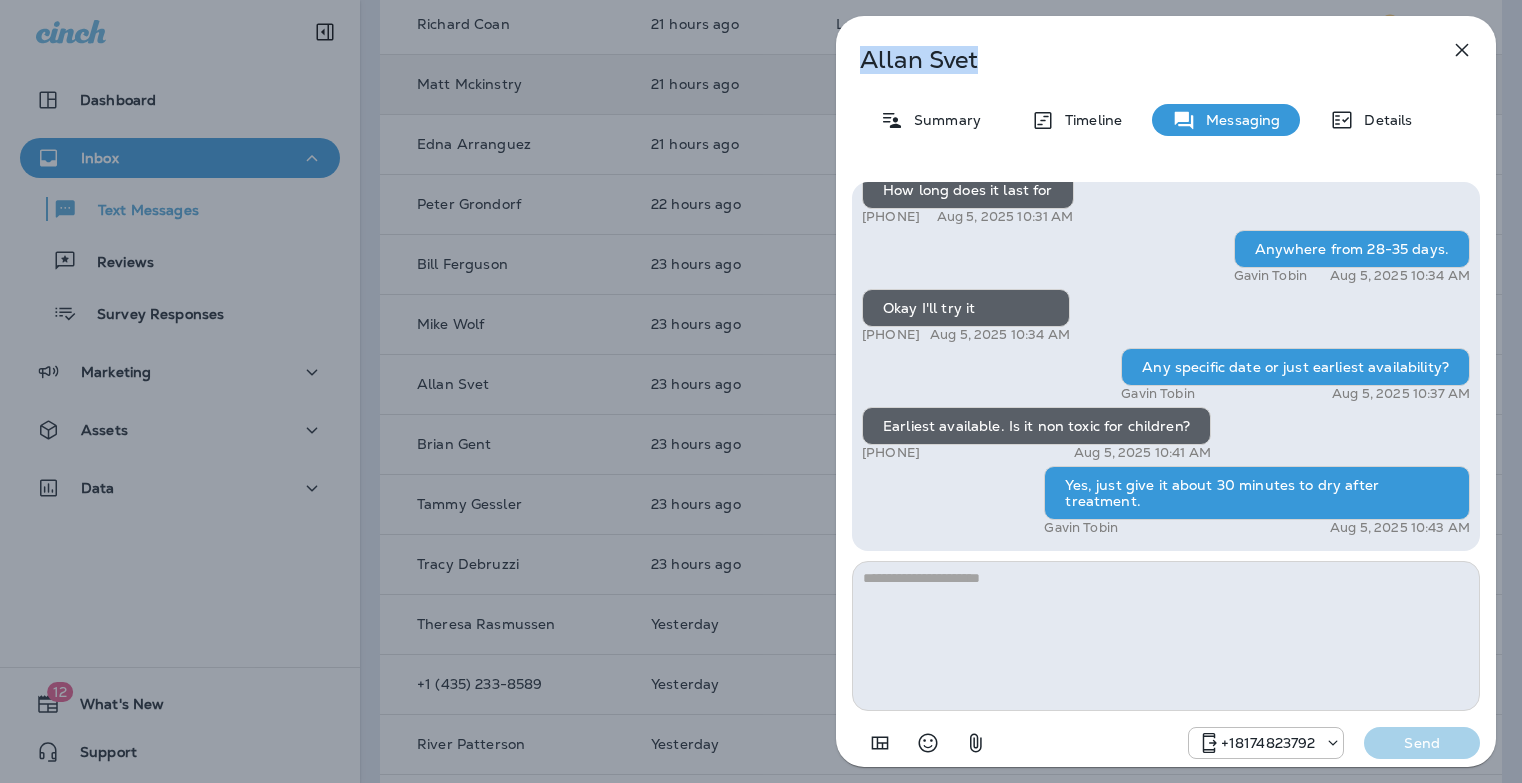 copy on "[FIRST] [LAST]" 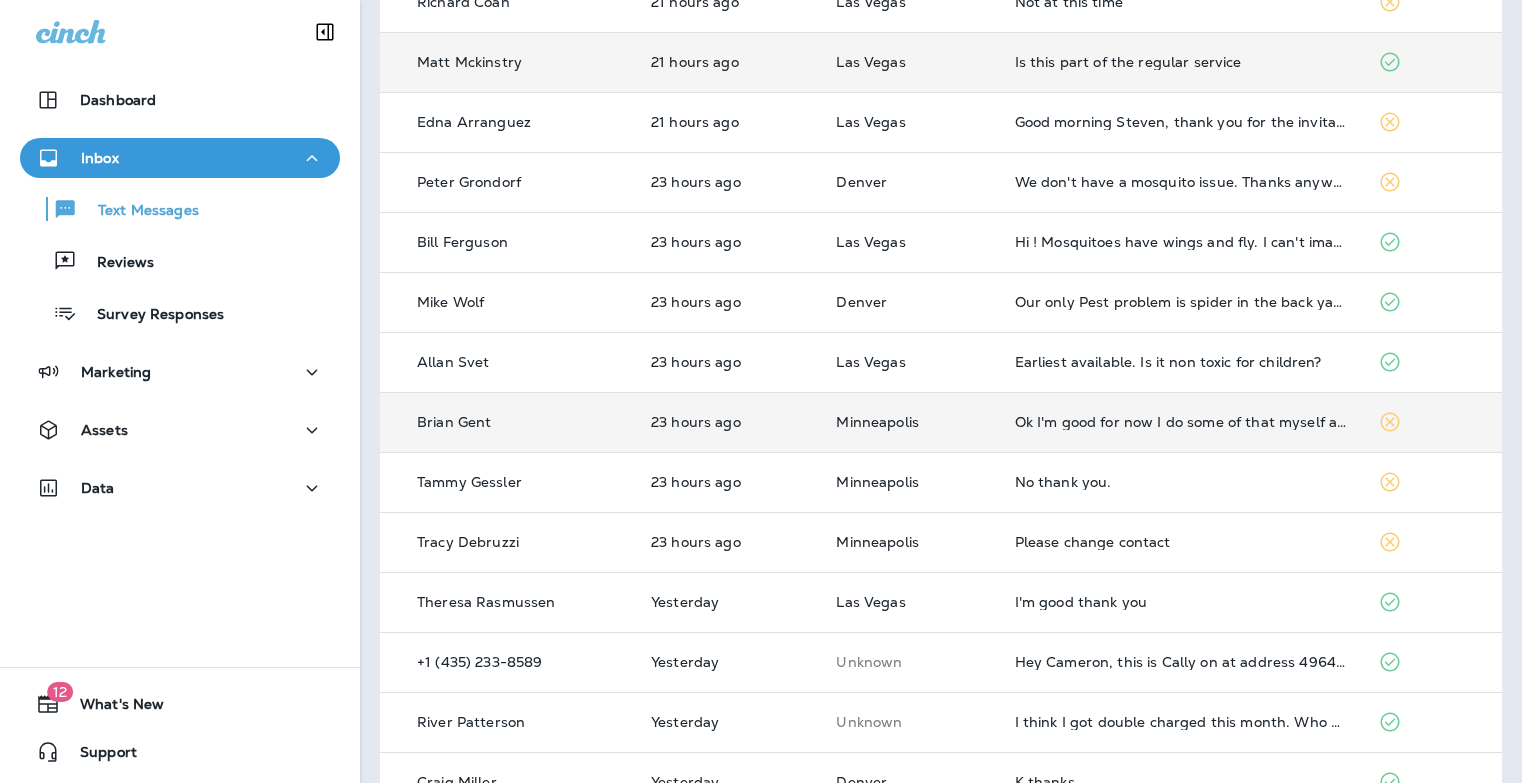 scroll, scrollTop: 308, scrollLeft: 0, axis: vertical 